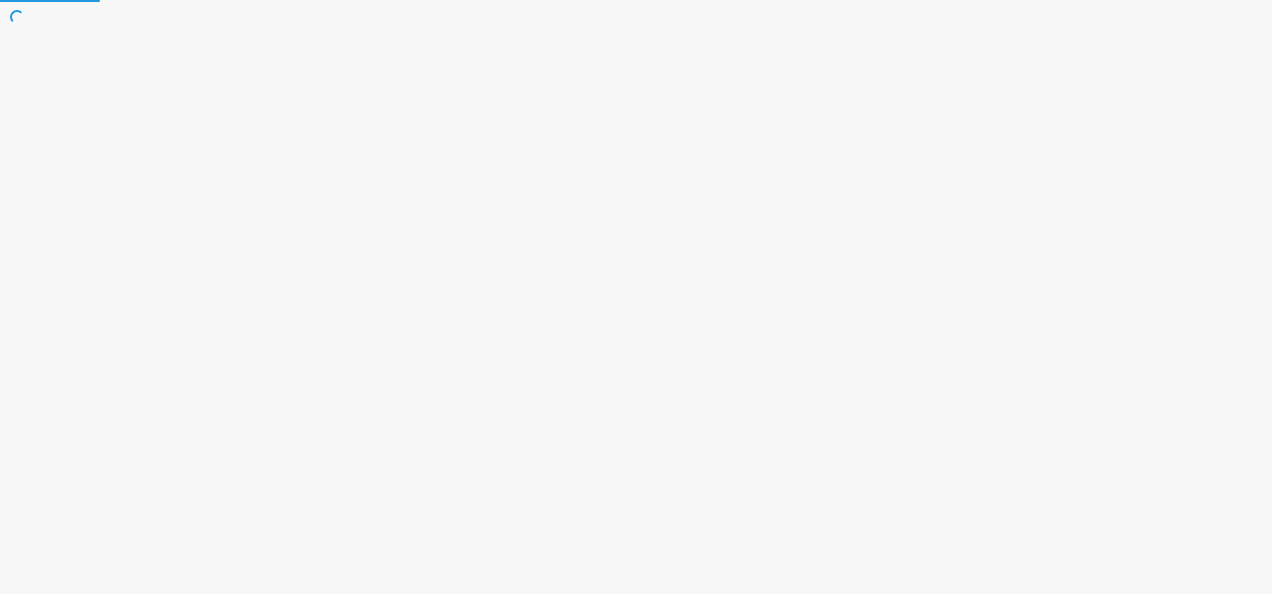 scroll, scrollTop: 0, scrollLeft: 0, axis: both 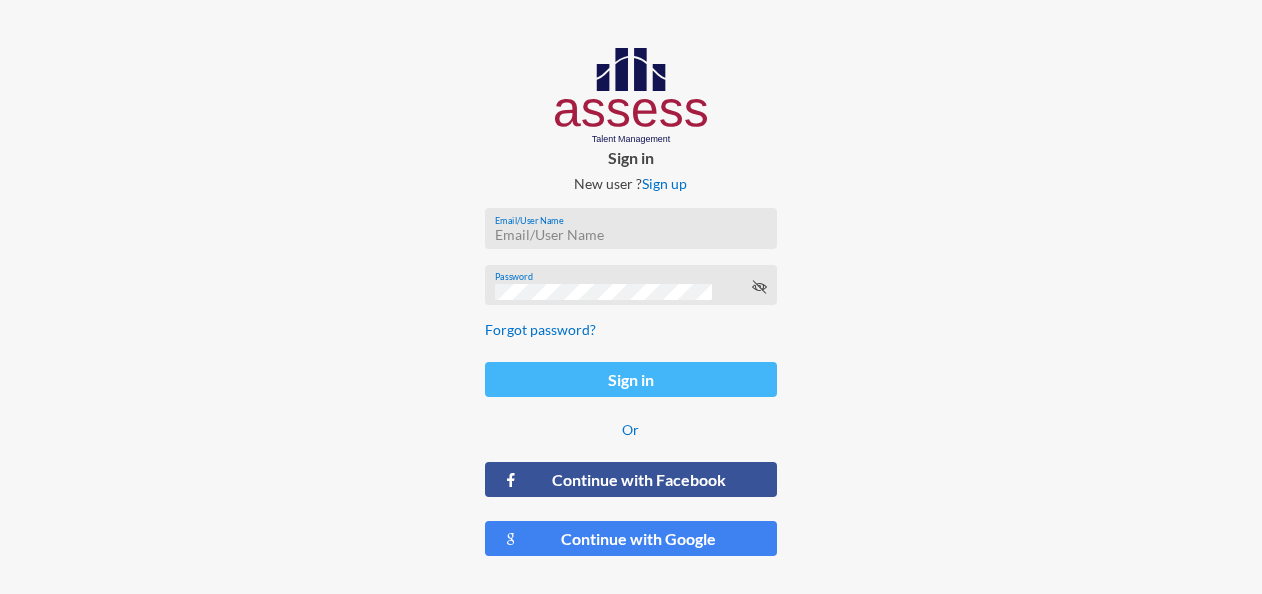 type on "[EMAIL]" 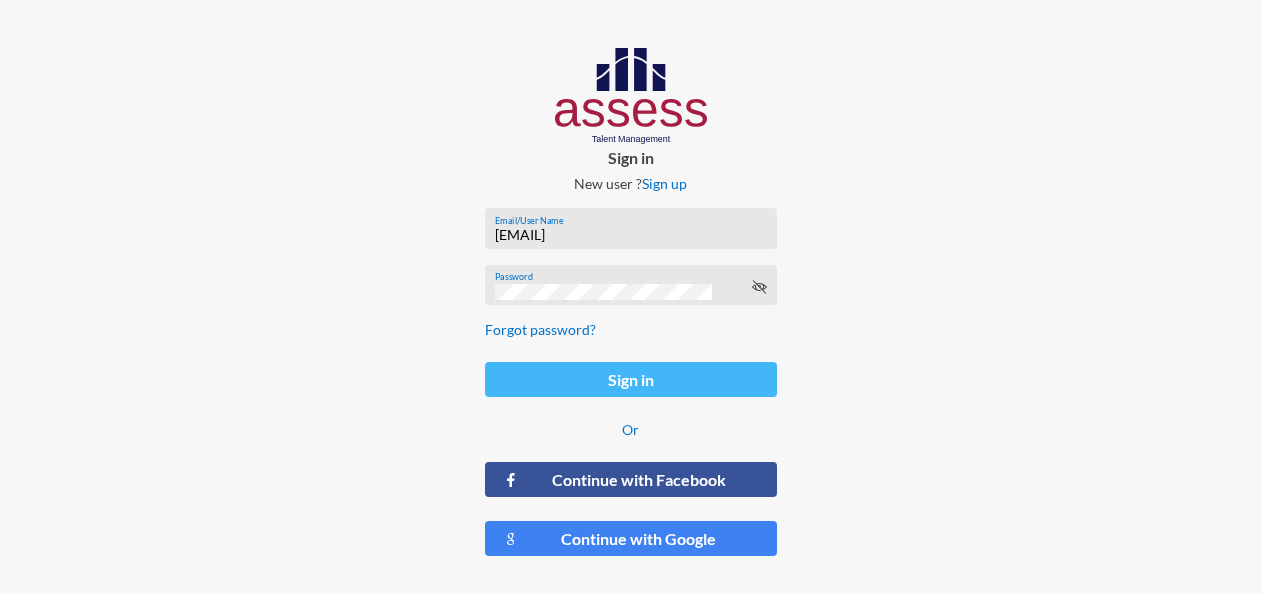 click on "Sign in" at bounding box center [631, 379] 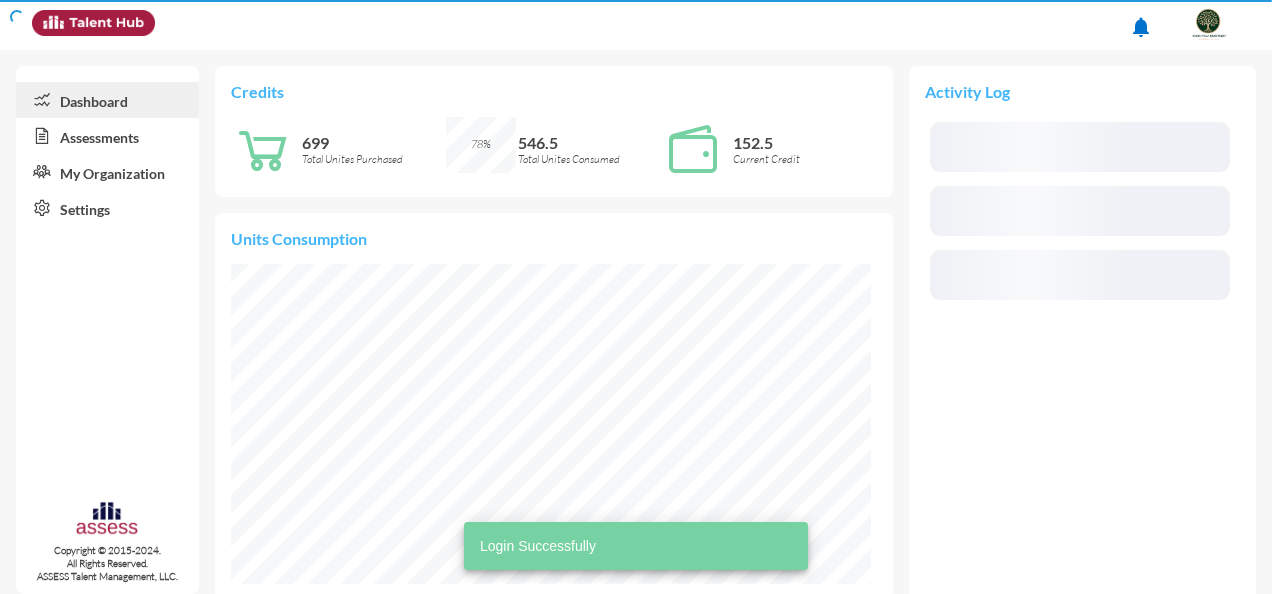 scroll, scrollTop: 999944, scrollLeft: 999928, axis: both 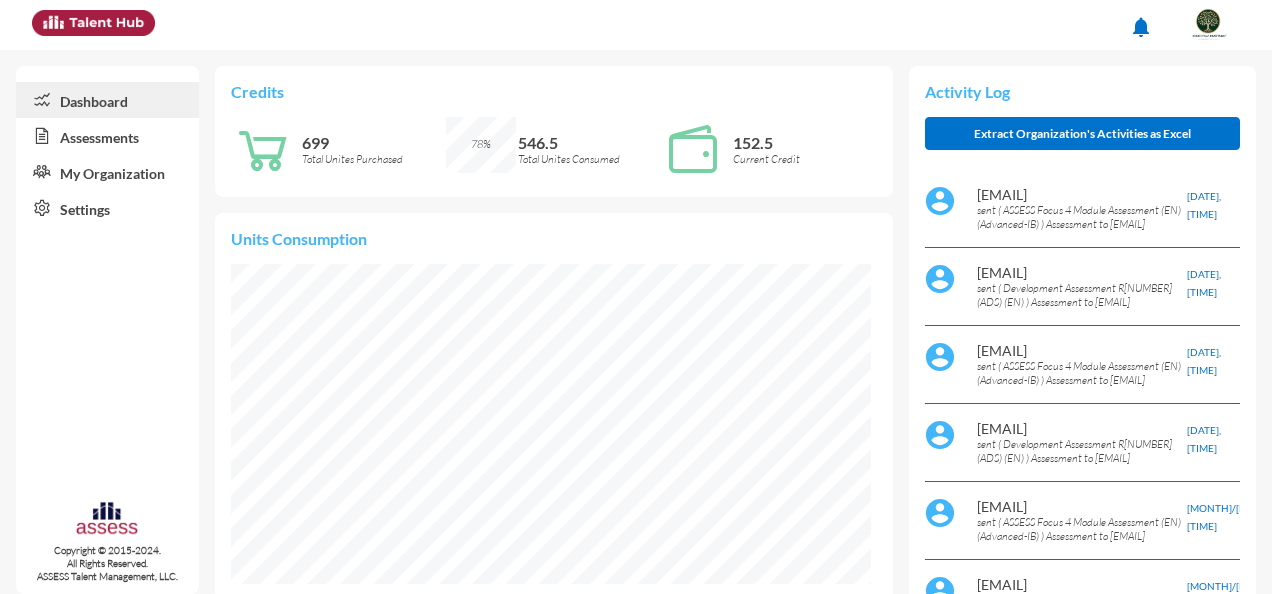click on "Assessments" at bounding box center [107, 136] 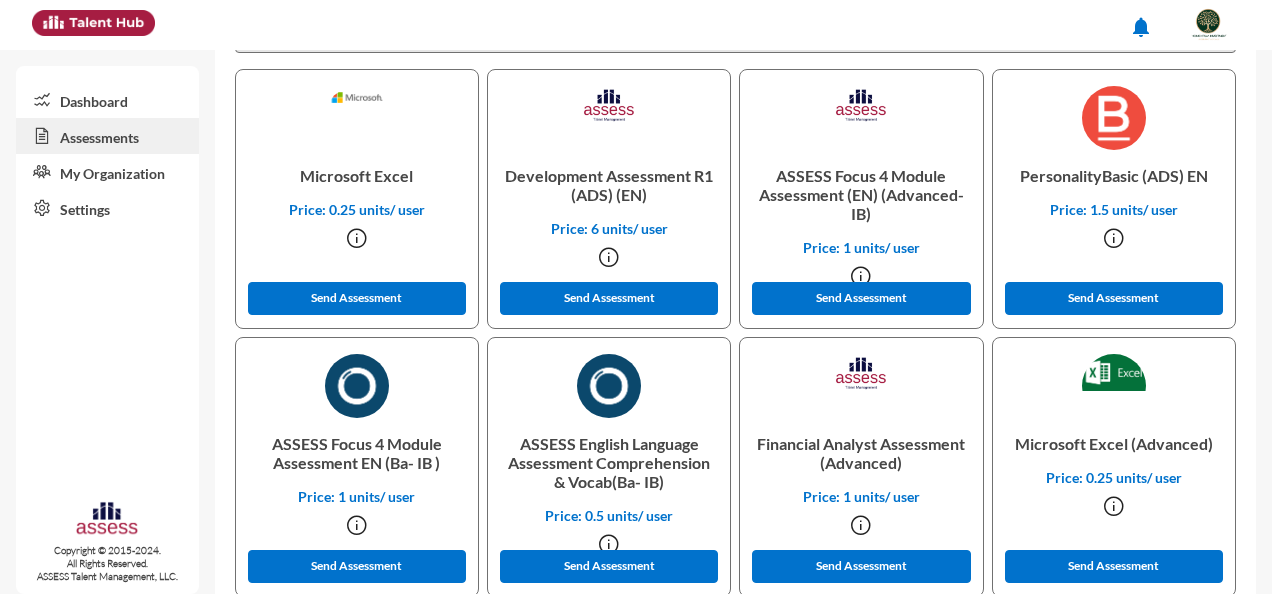 scroll, scrollTop: 654, scrollLeft: 0, axis: vertical 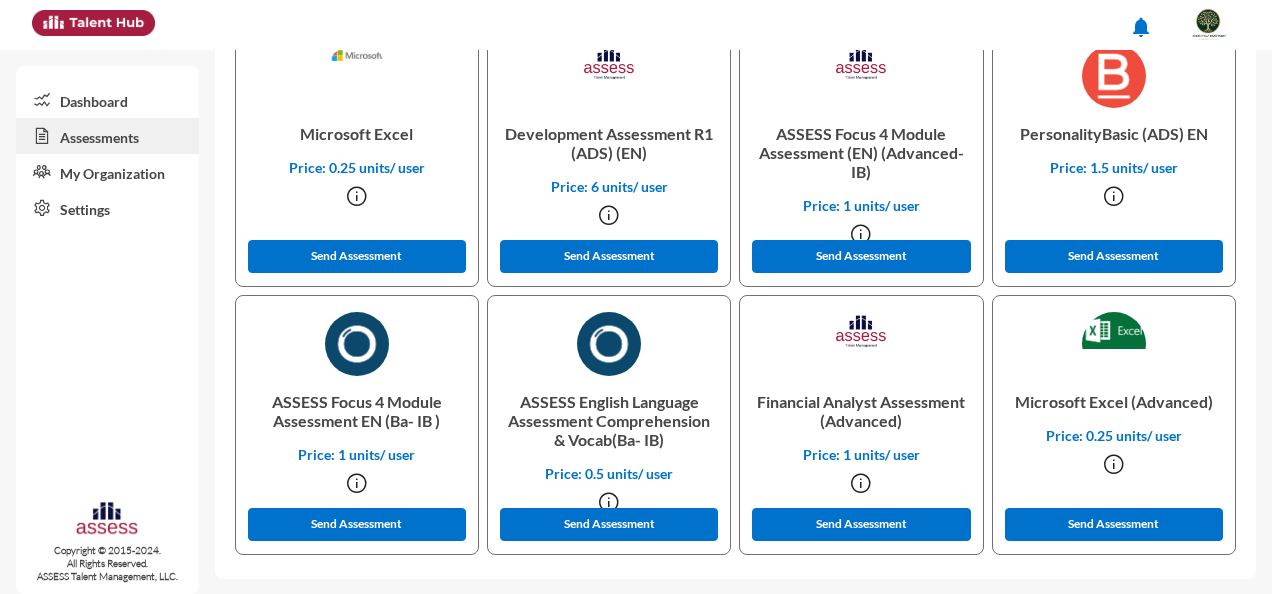 click at bounding box center [357, 196] 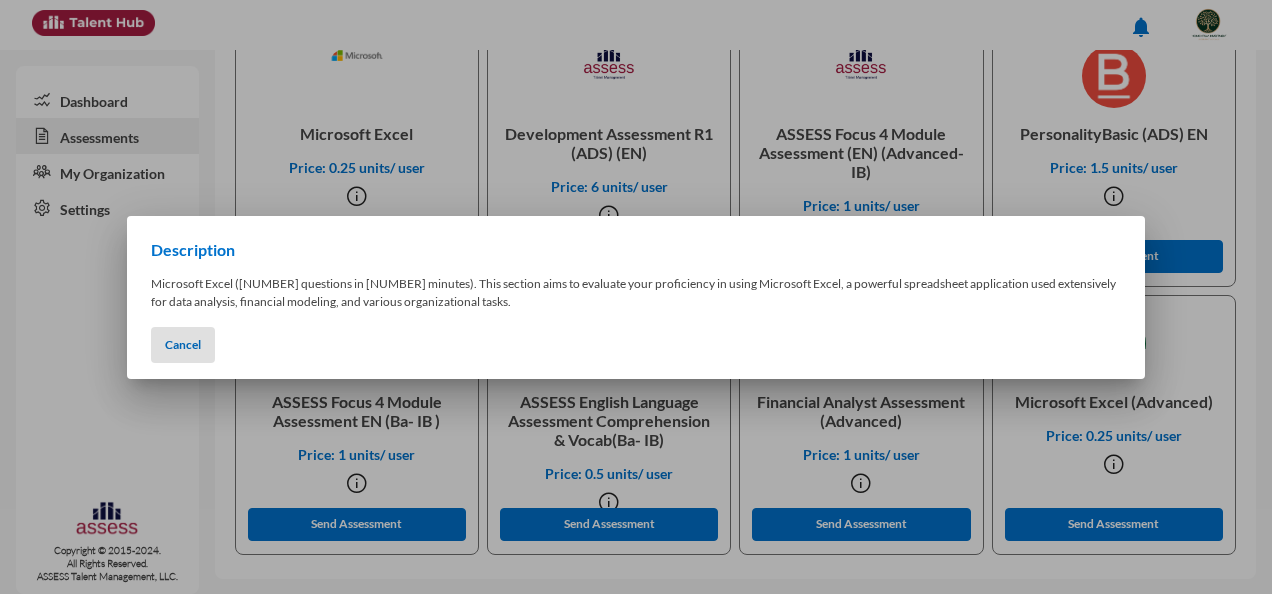 click at bounding box center (636, 297) 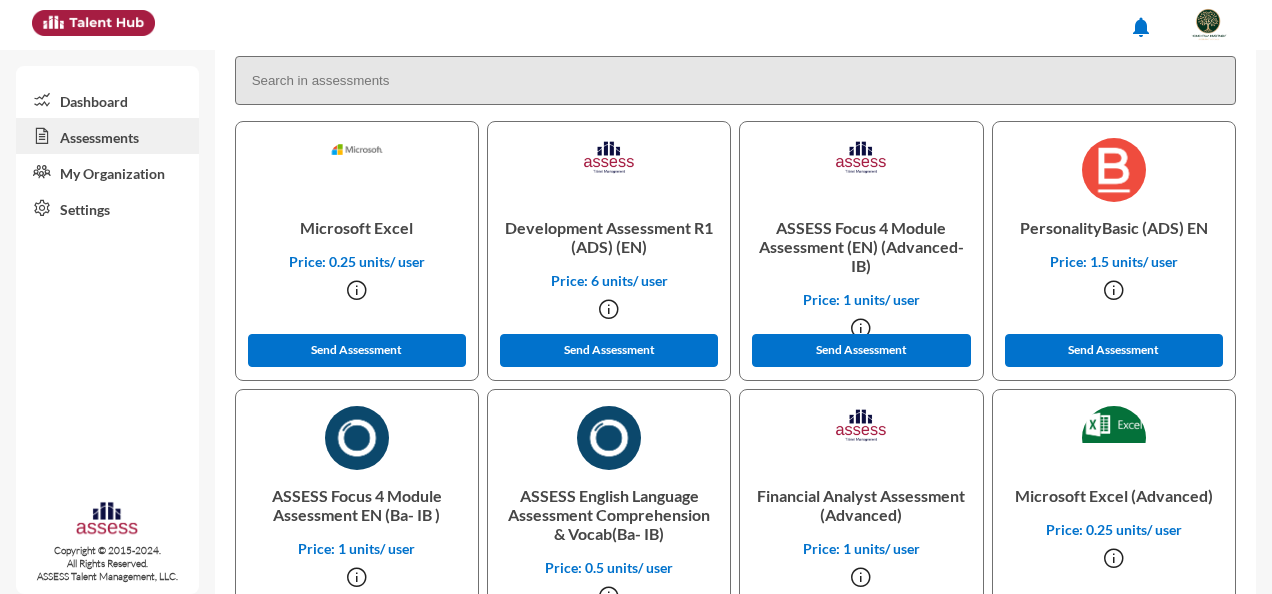 scroll, scrollTop: 654, scrollLeft: 0, axis: vertical 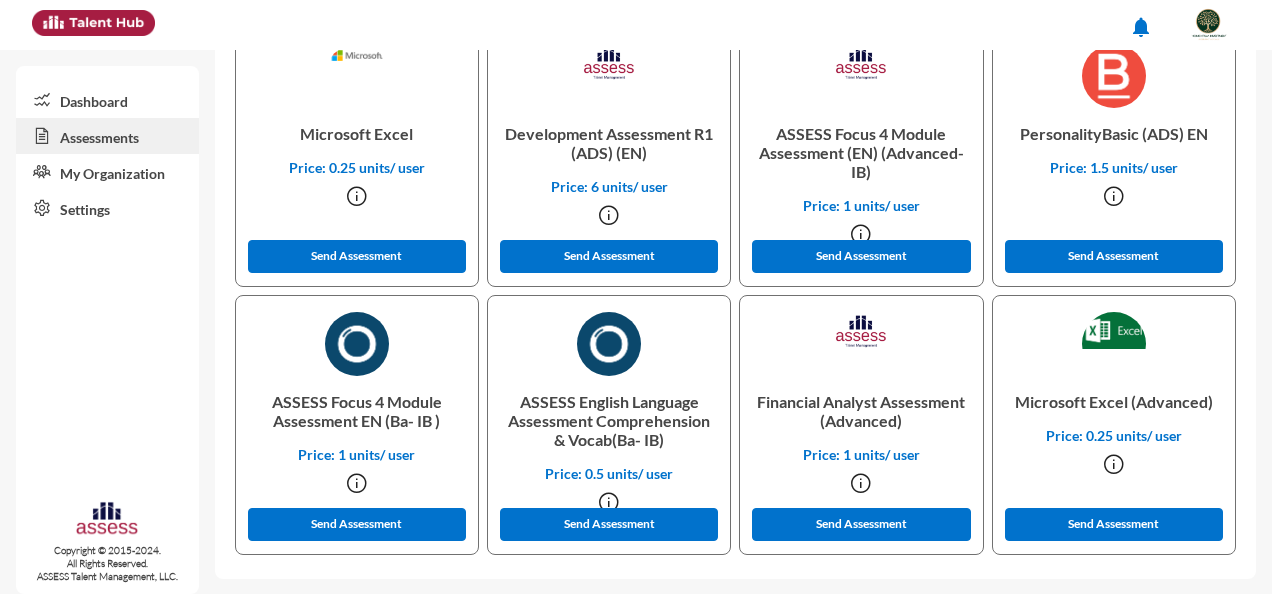 click at bounding box center (357, 196) 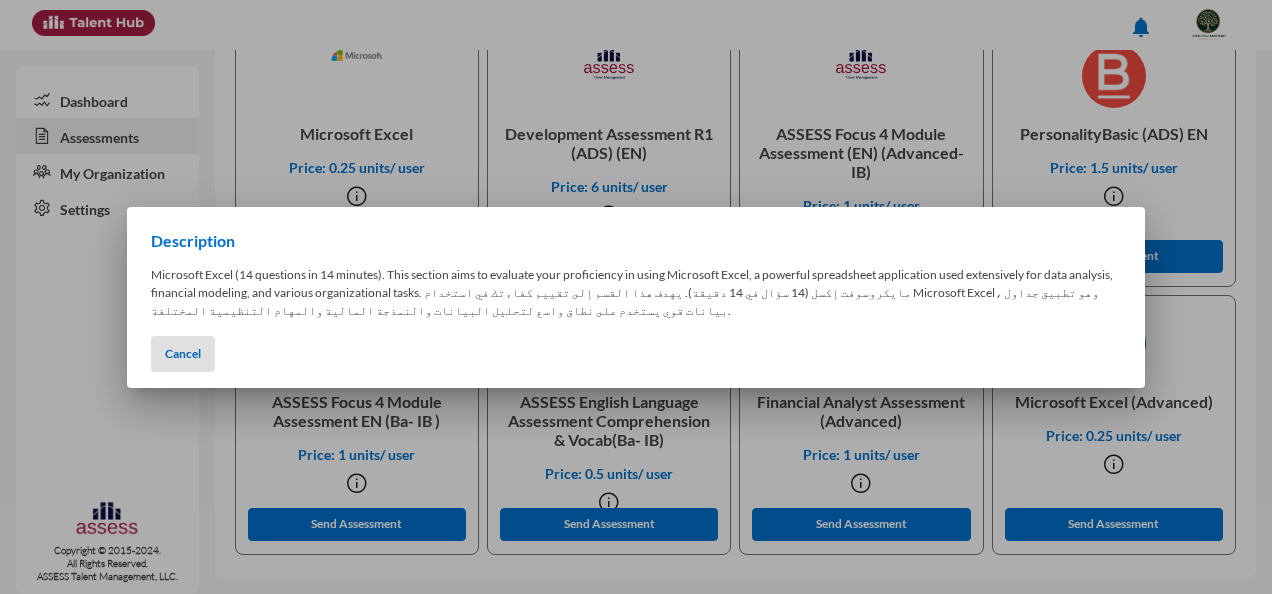 click at bounding box center [636, 297] 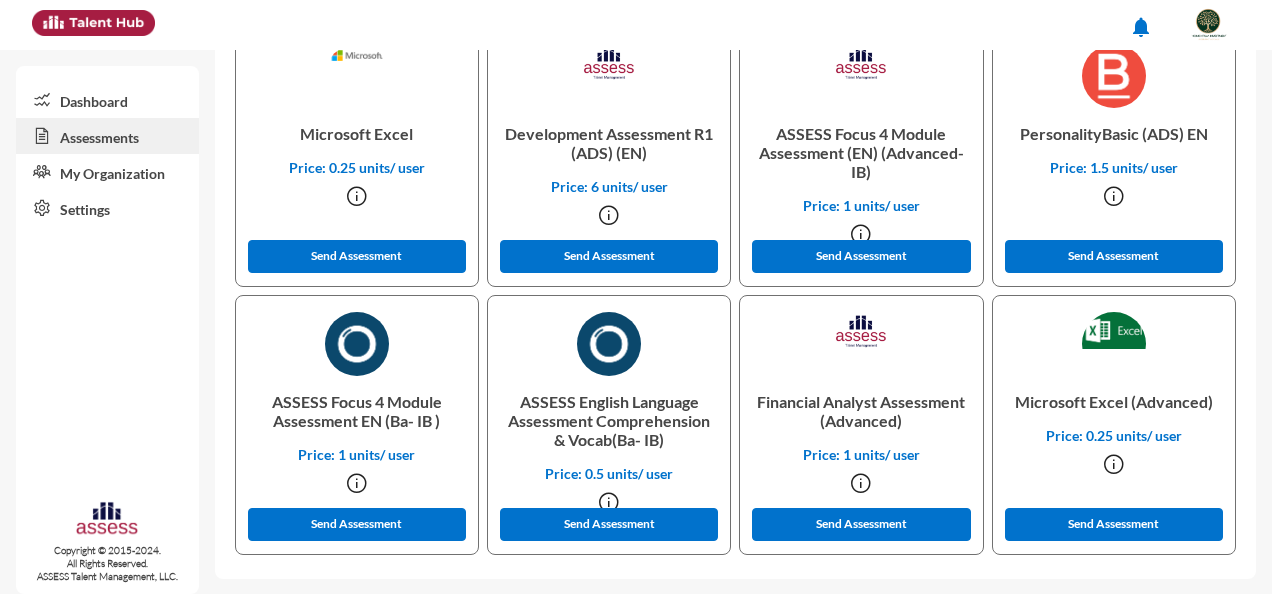click at bounding box center [357, 196] 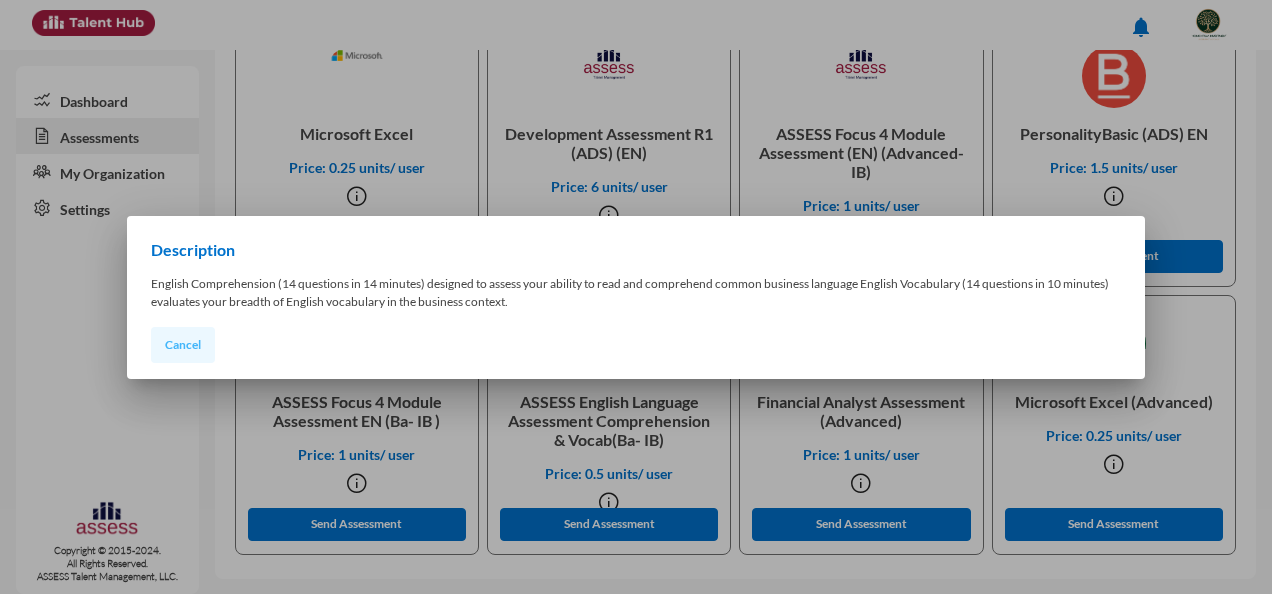 click on "Cancel" at bounding box center [183, 345] 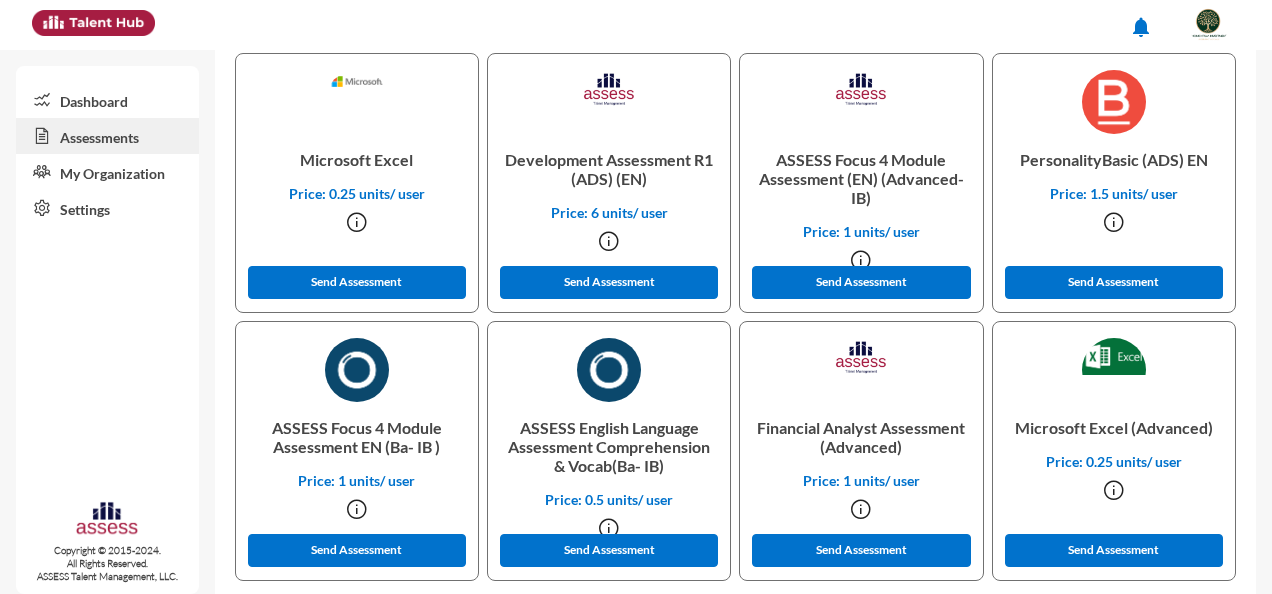 scroll, scrollTop: 654, scrollLeft: 0, axis: vertical 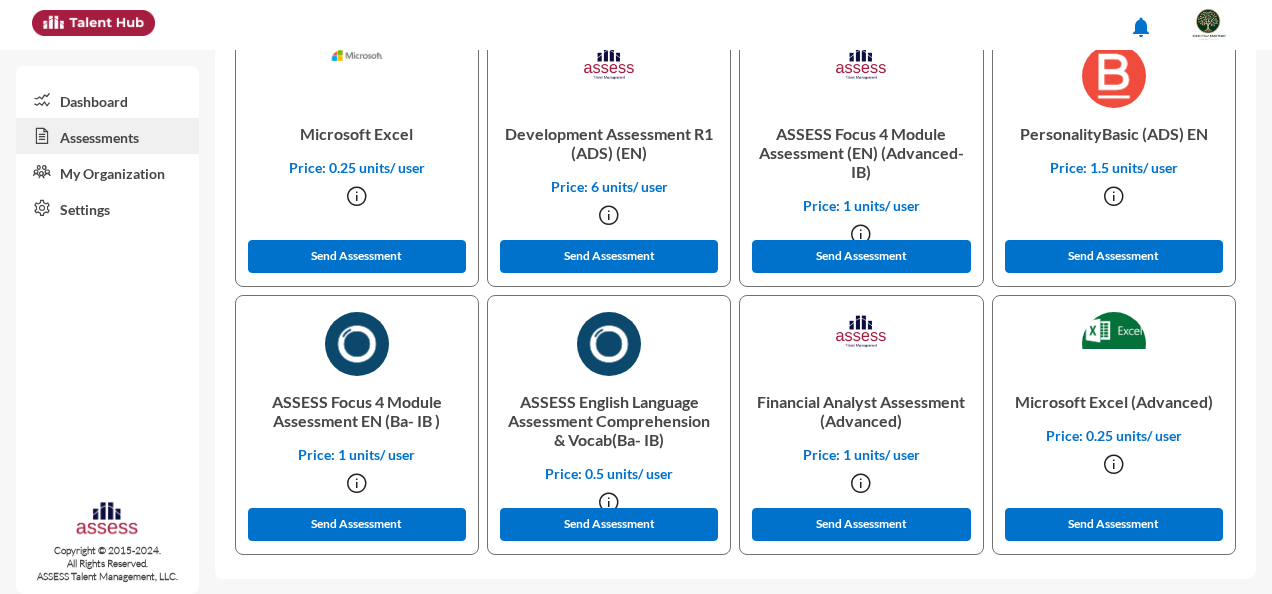 click at bounding box center [357, 196] 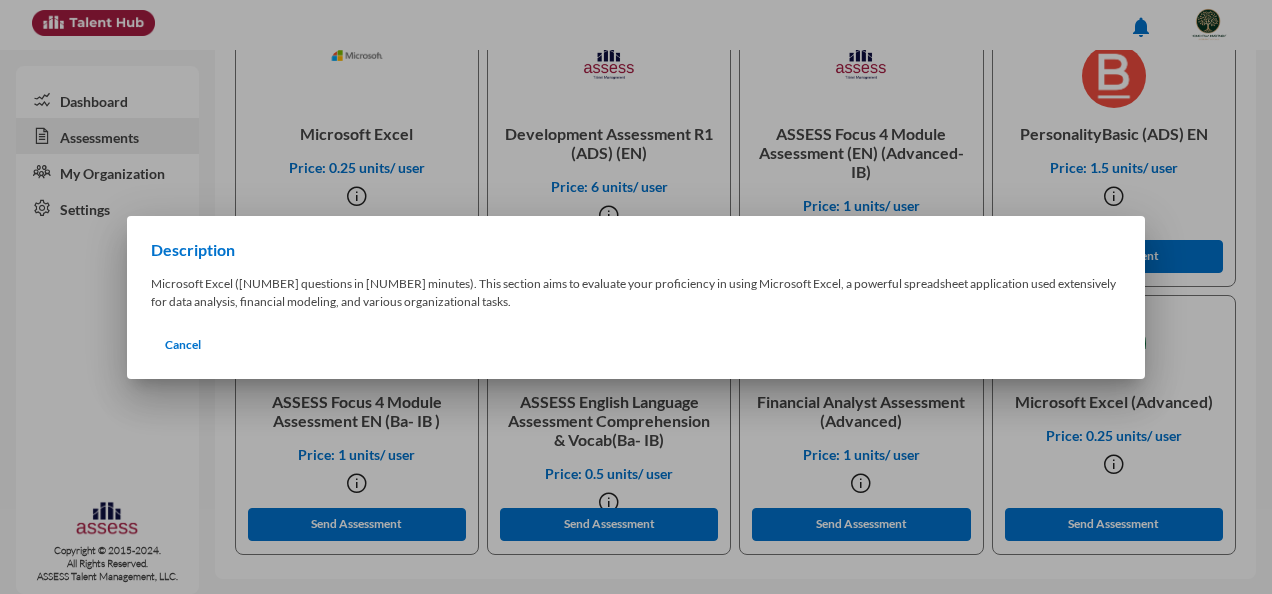click at bounding box center [636, 297] 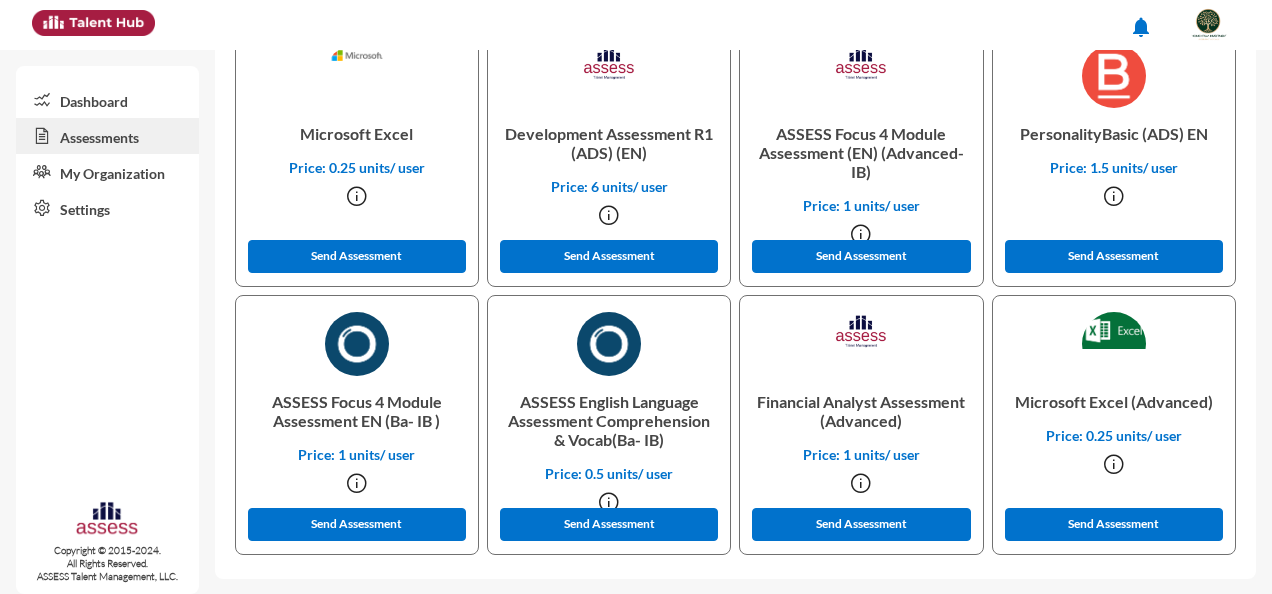 click on "My Organization" at bounding box center (107, 172) 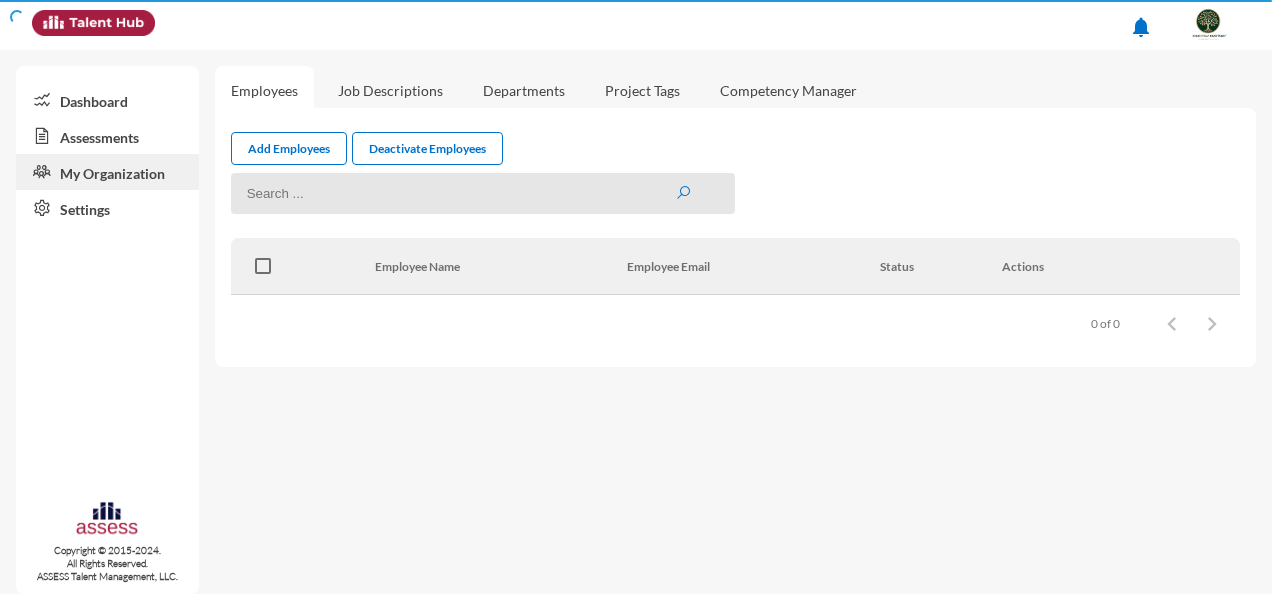 scroll, scrollTop: 0, scrollLeft: 0, axis: both 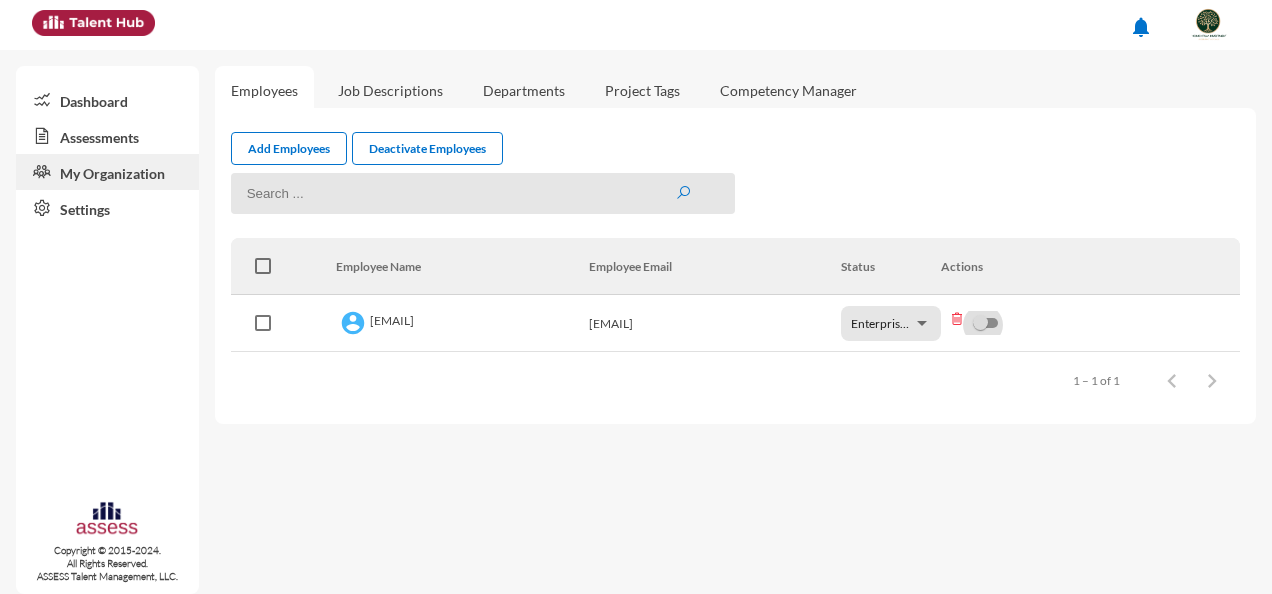 click at bounding box center (980, 322) 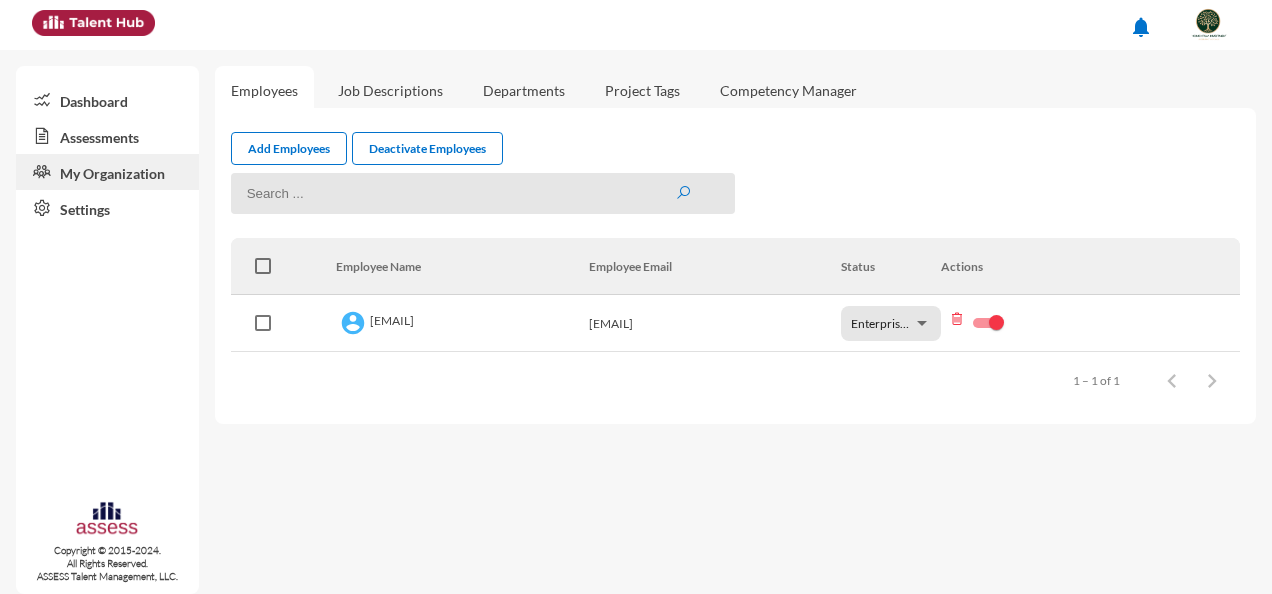 click at bounding box center (922, 323) 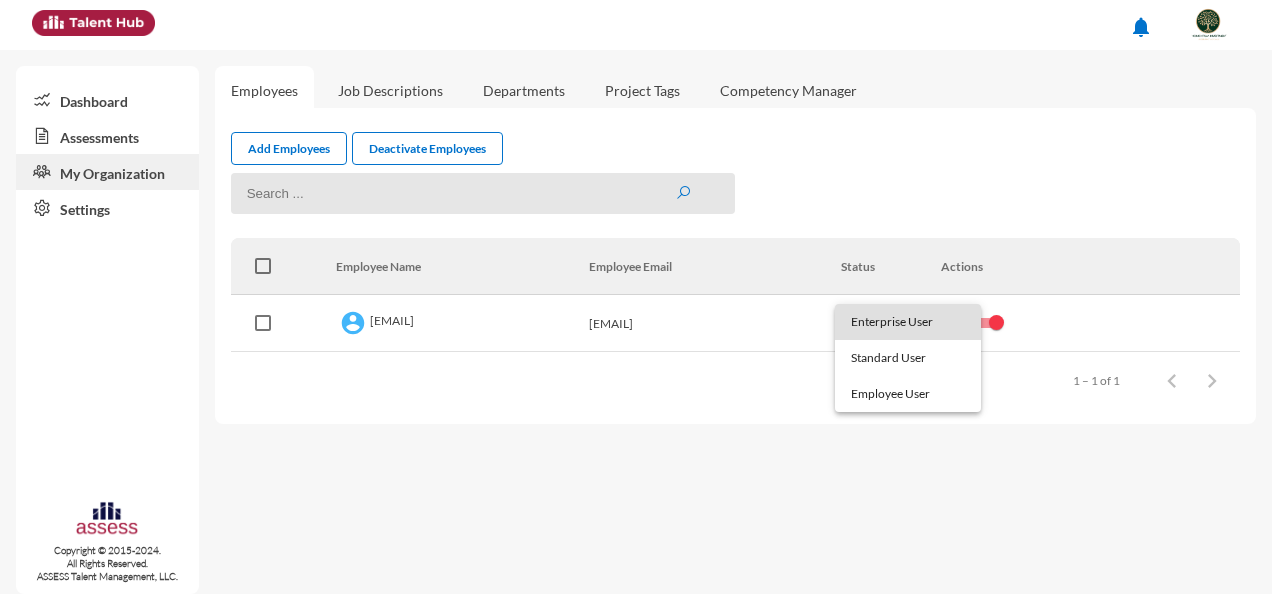 click on "Enterprise User" at bounding box center [908, 322] 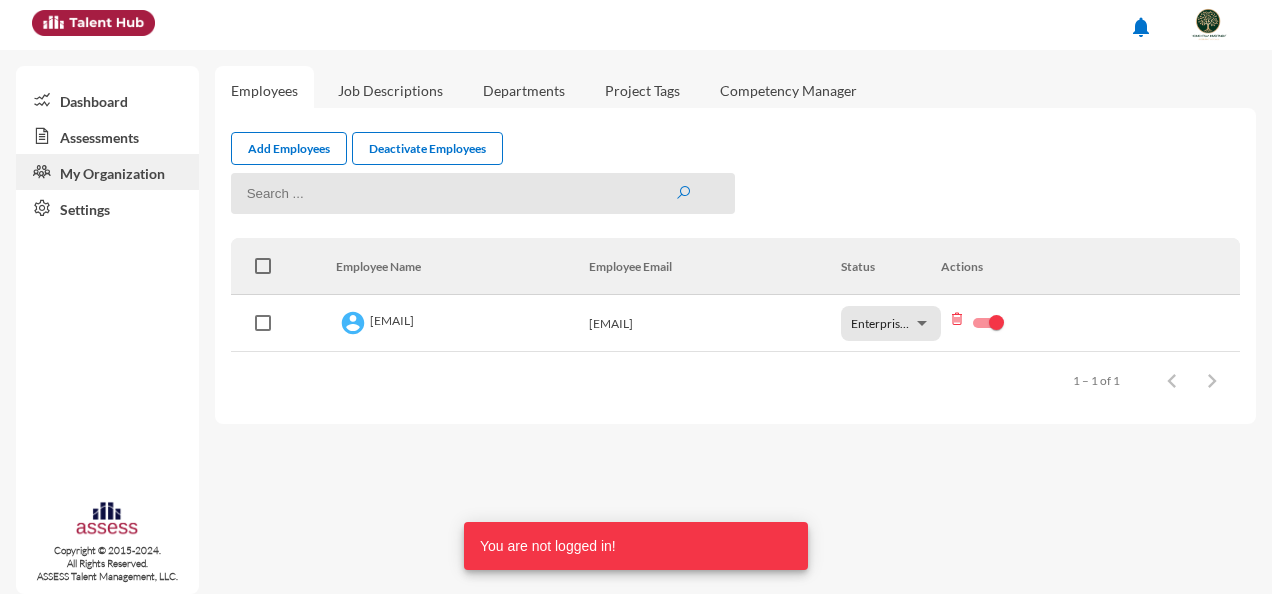 click on "Employees  Job Descriptions  Departments  Project Tags  Competency Manager Add Employees Deactivate Employees   Employee Name Employee Email Status Actions     Enterprise User   Items per page:  [NUMBER]  [NUMBER] – [NUMBER] of [NUMBER]" at bounding box center (743, 322) 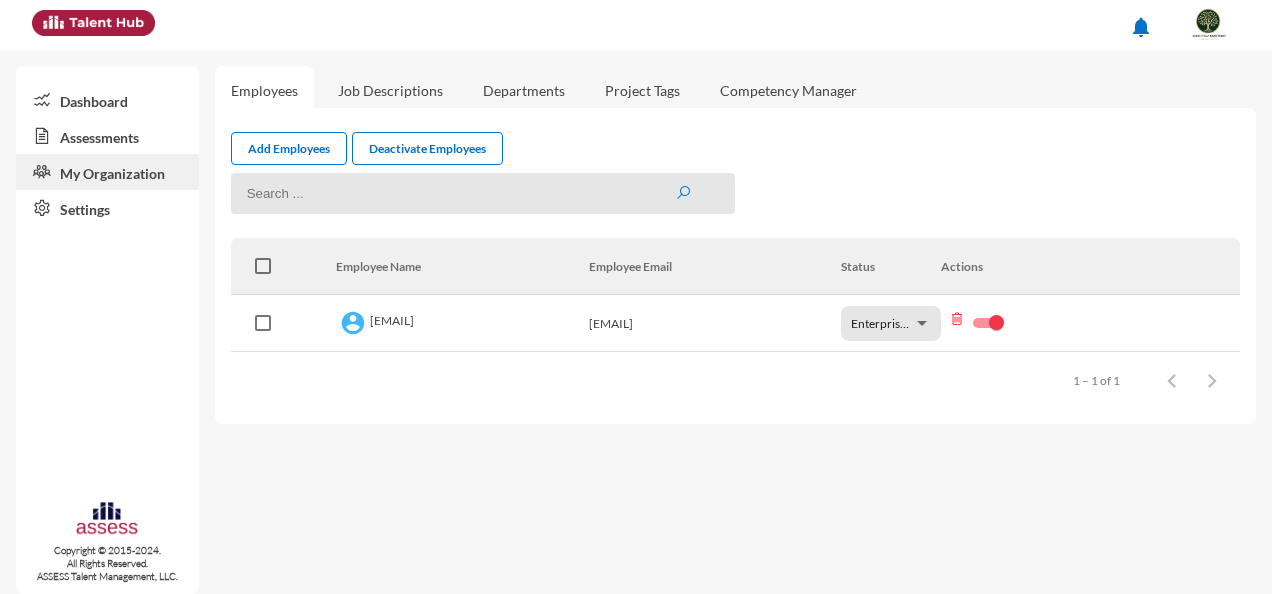click on "Enterprise User" at bounding box center [892, 323] 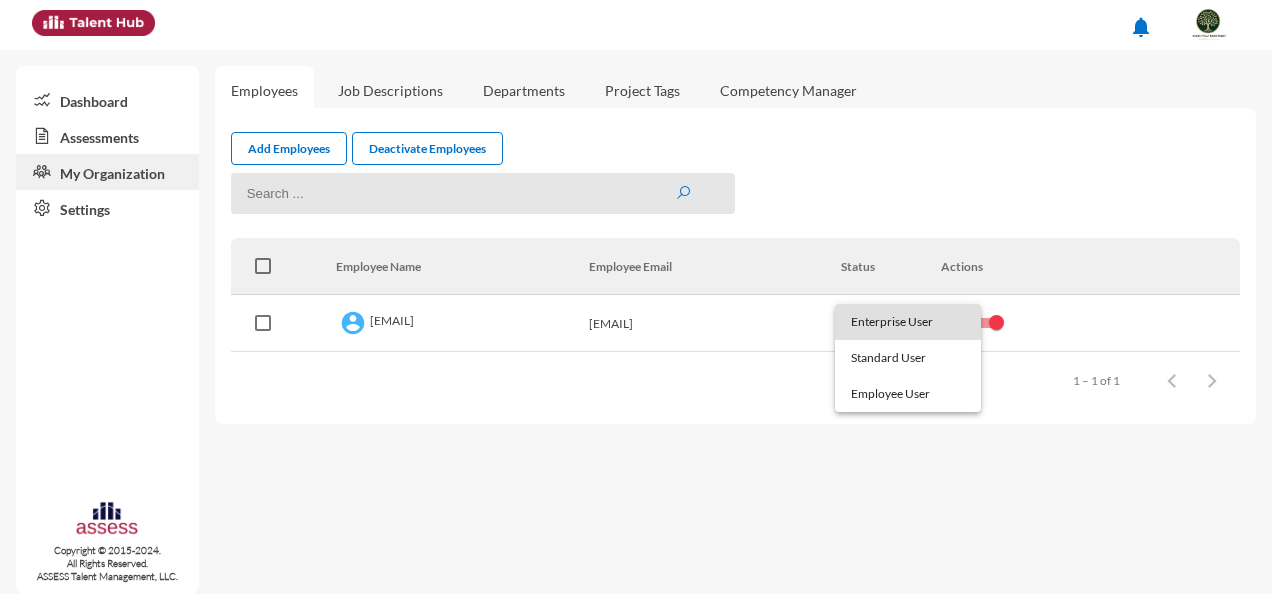 click on "Enterprise User" at bounding box center (908, 322) 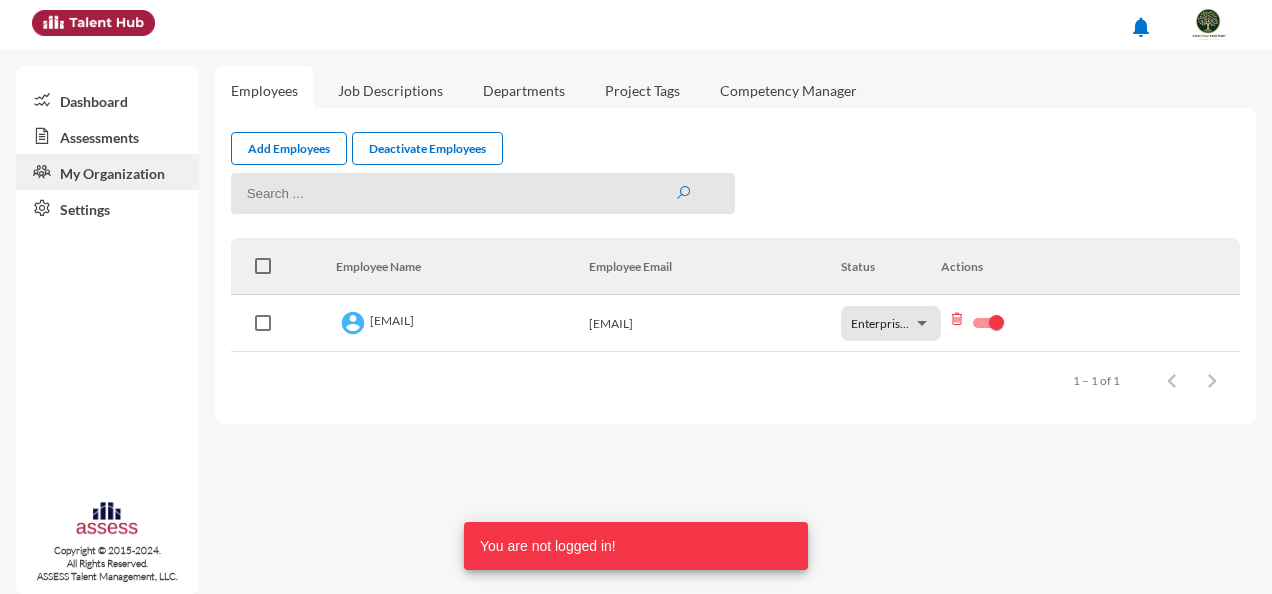 click on "Add Employees Deactivate Employees   Employee Name Employee Email Status Actions   [EMAIL]   [EMAIL]  Enterprise User   Items per page:  25  1 – 1 of 1" at bounding box center [735, 266] 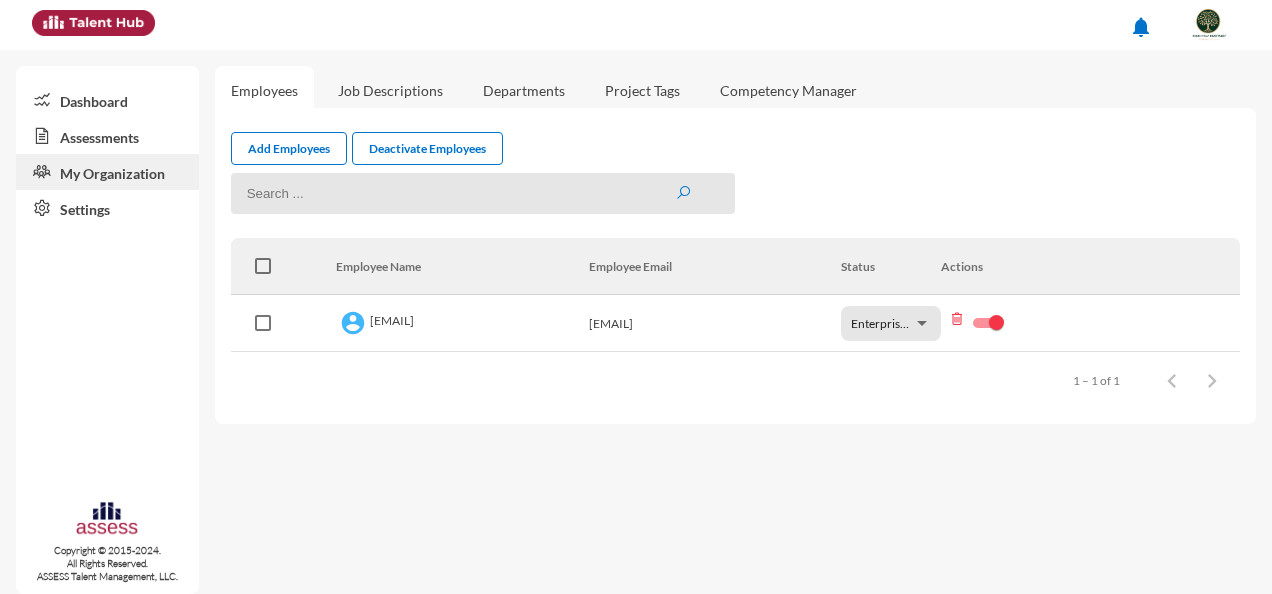 click on "Assessments" at bounding box center (107, 136) 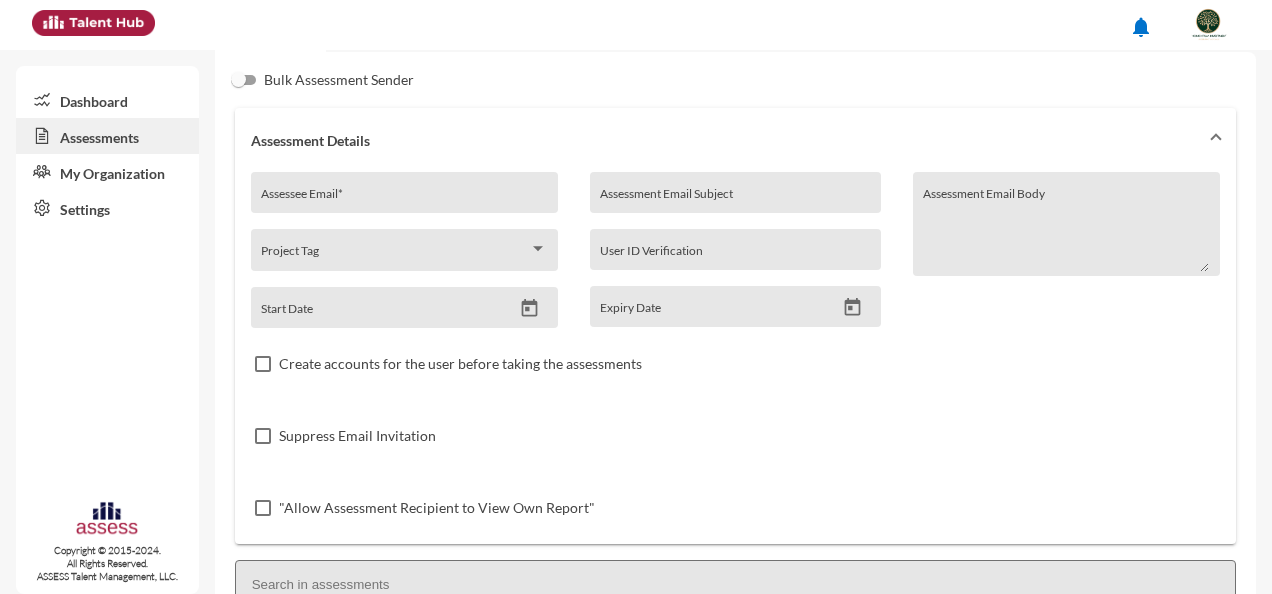 scroll, scrollTop: 102, scrollLeft: 0, axis: vertical 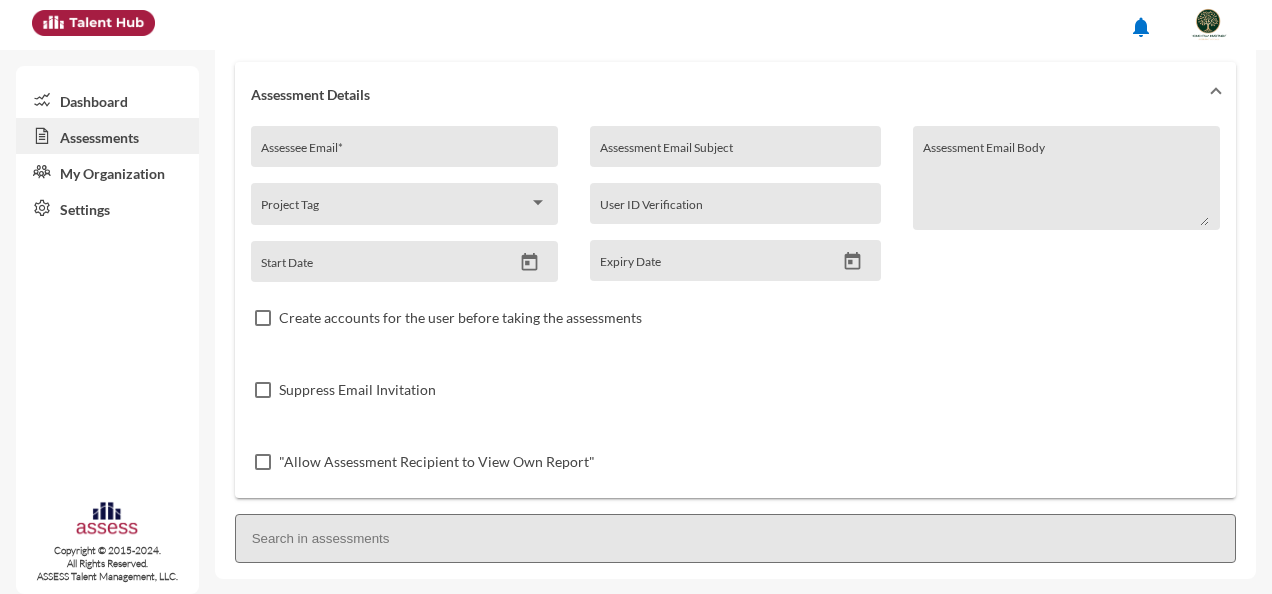 click on "Assessments" at bounding box center (107, 136) 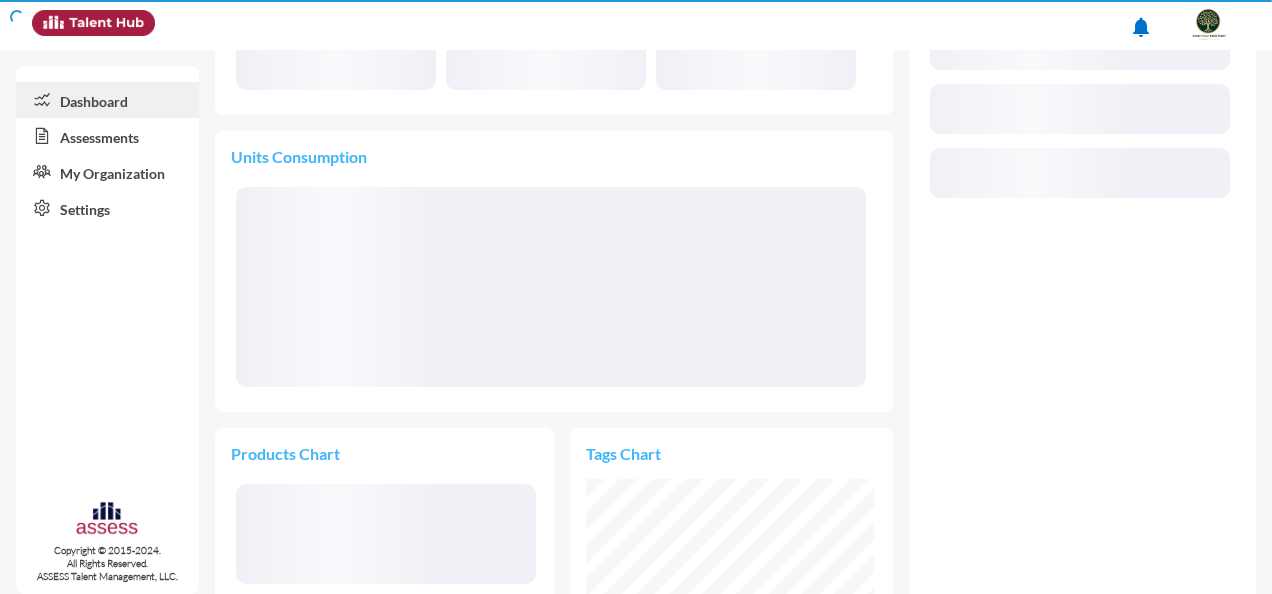 scroll, scrollTop: 999856, scrollLeft: 999712, axis: both 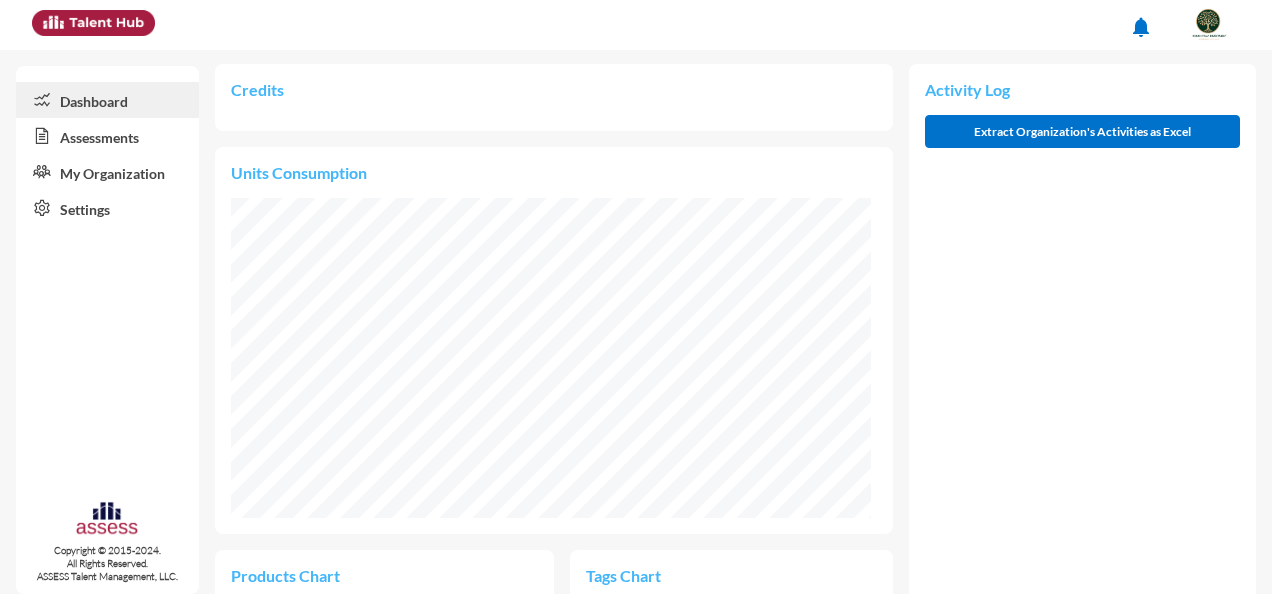 click on "Assessments" at bounding box center (107, 136) 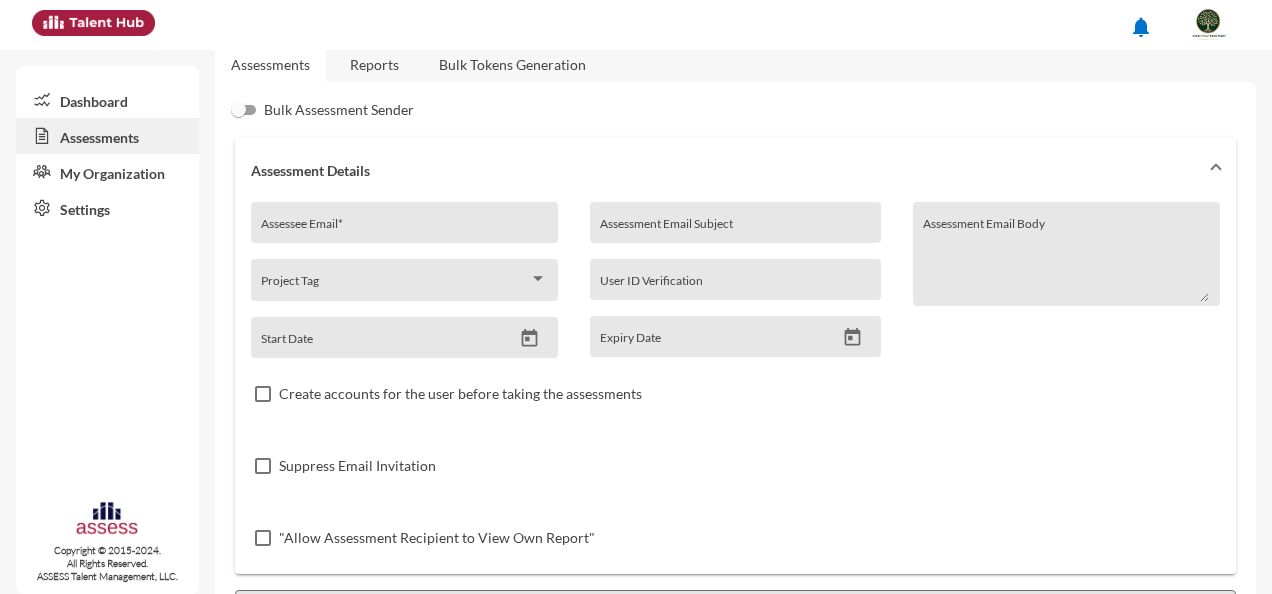 scroll, scrollTop: 0, scrollLeft: 0, axis: both 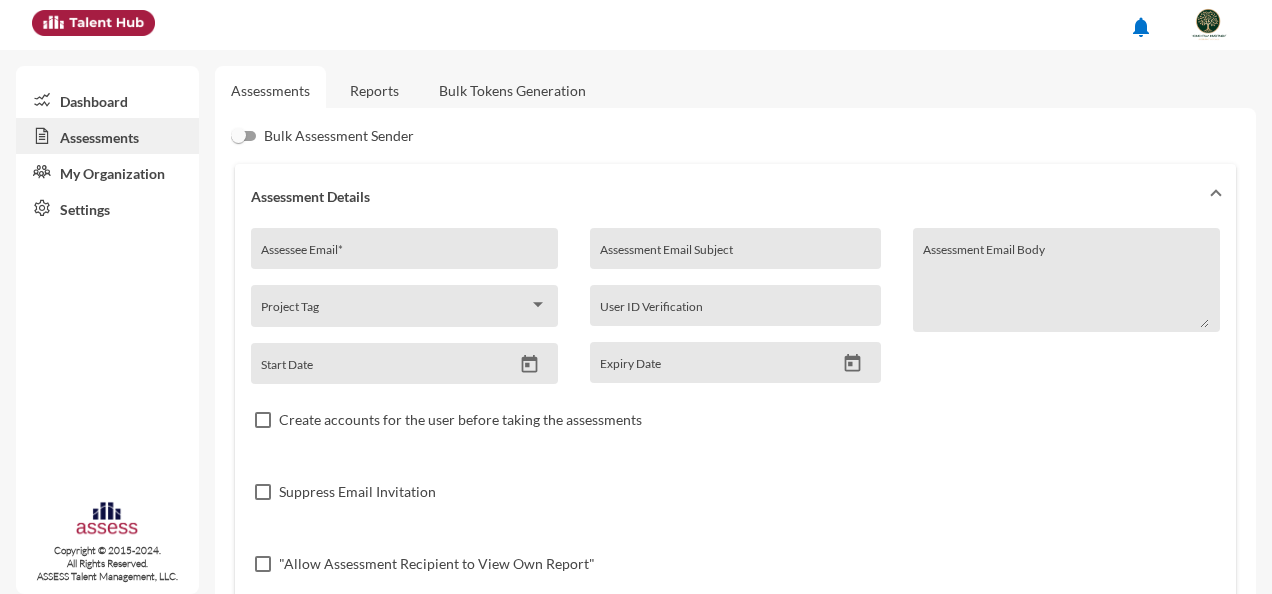 click at bounding box center (93, 23) 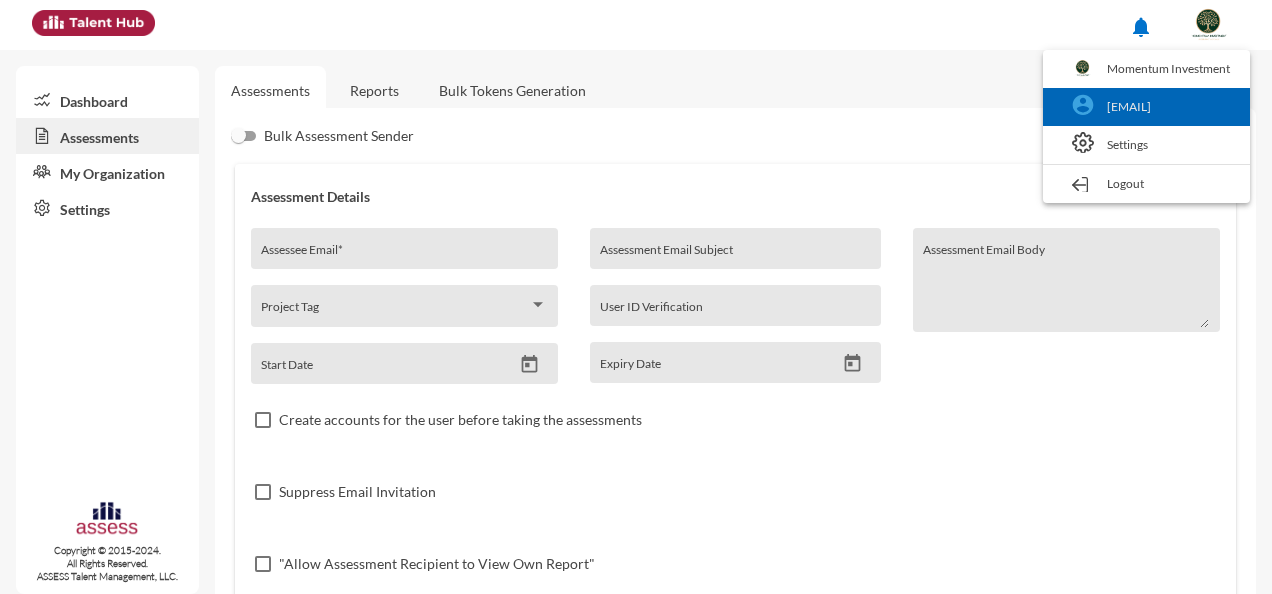 click on "[EMAIL]" at bounding box center [1146, 107] 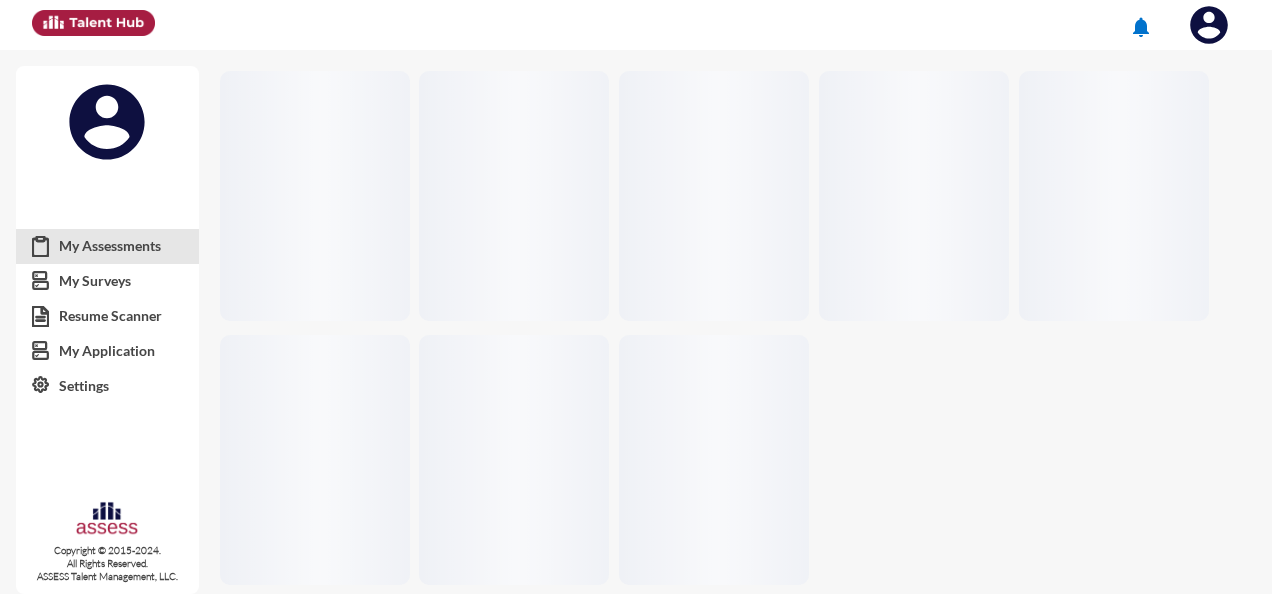 click at bounding box center (1209, 25) 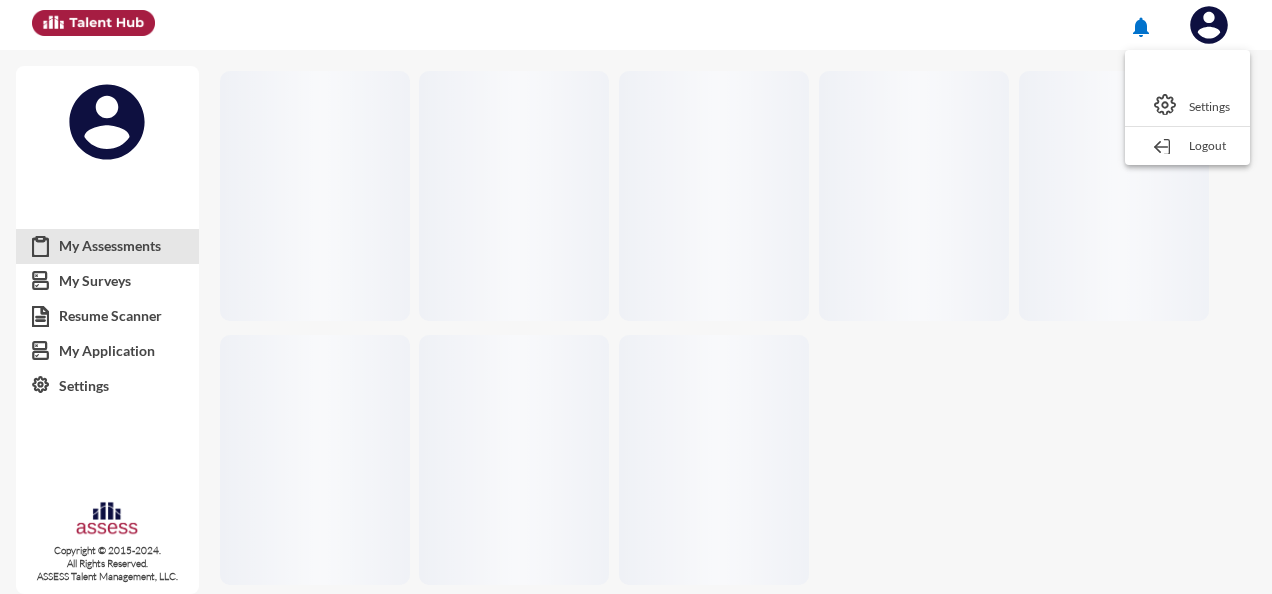 click at bounding box center [636, 297] 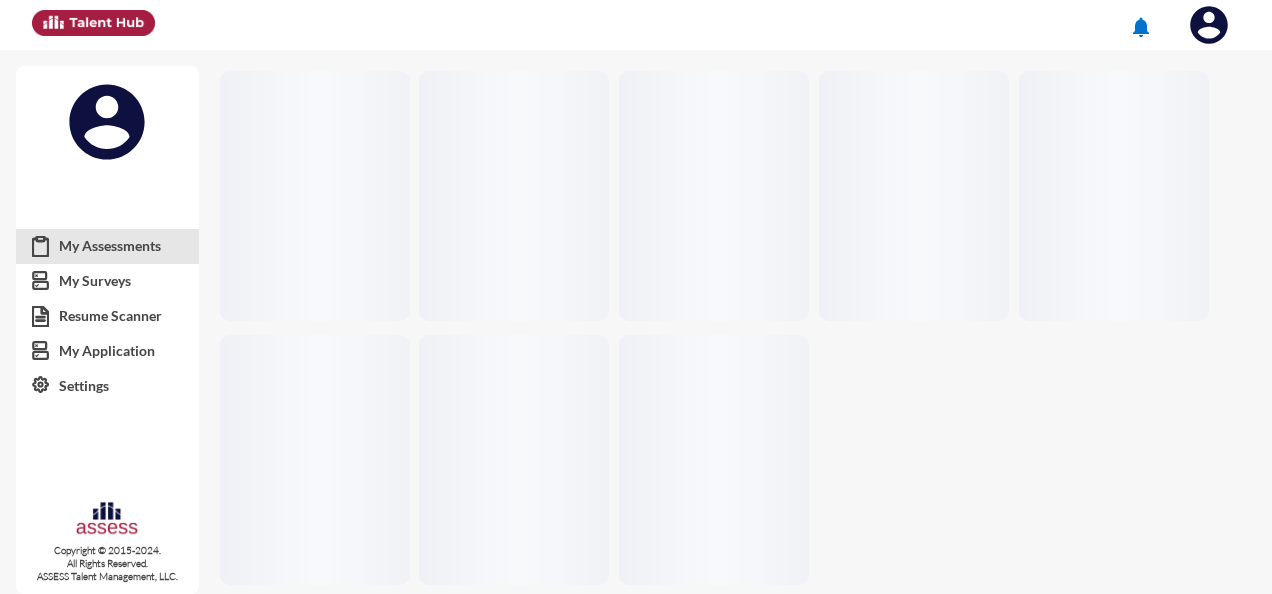 click at bounding box center [1209, 25] 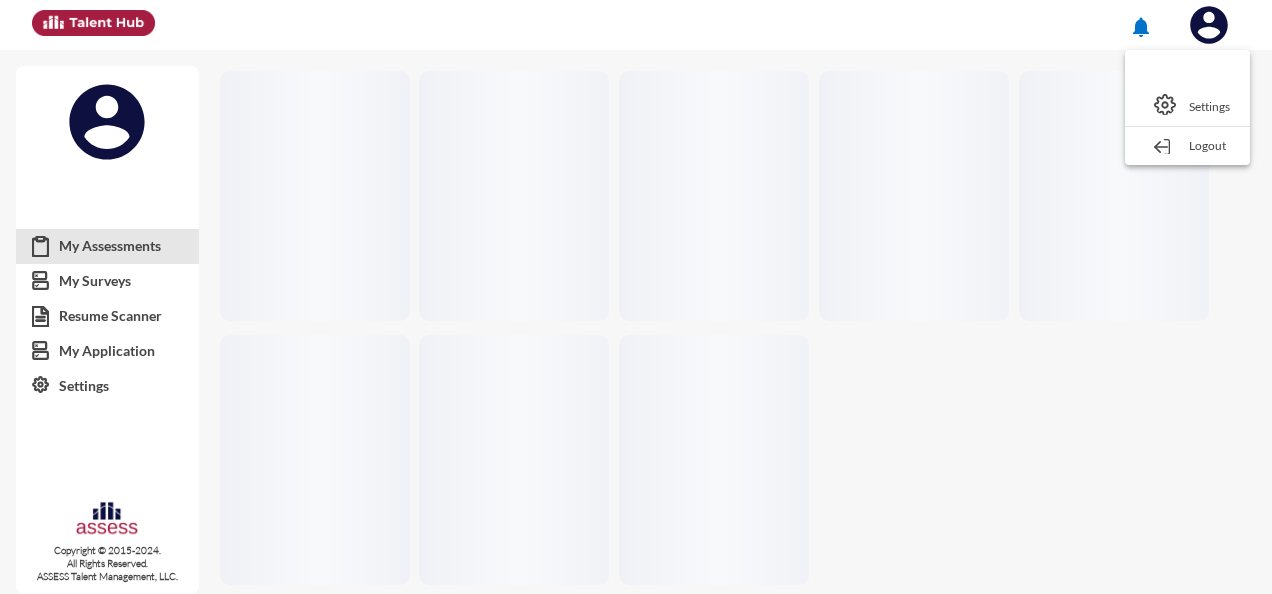 click at bounding box center (636, 297) 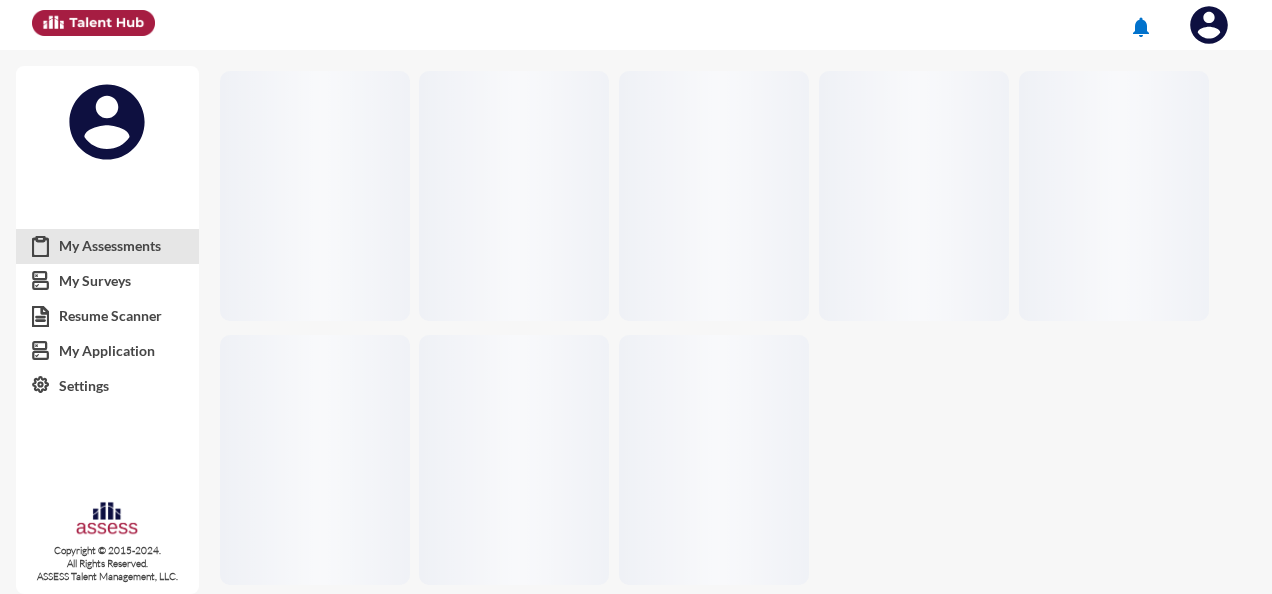 click at bounding box center (93, 23) 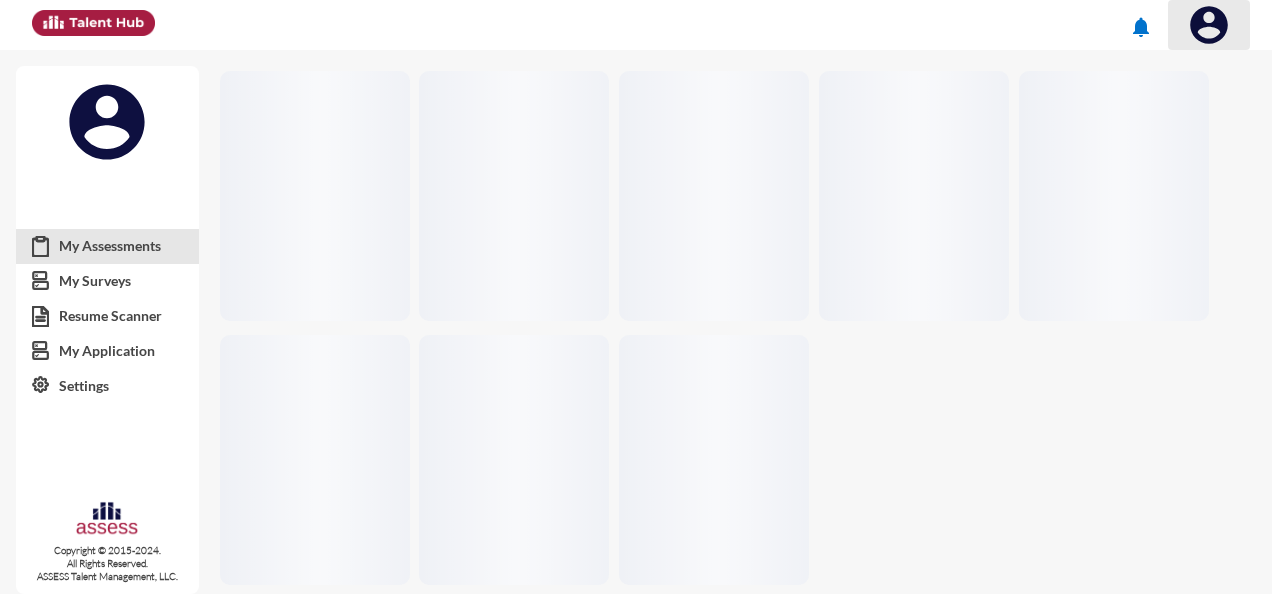 click at bounding box center (1209, 25) 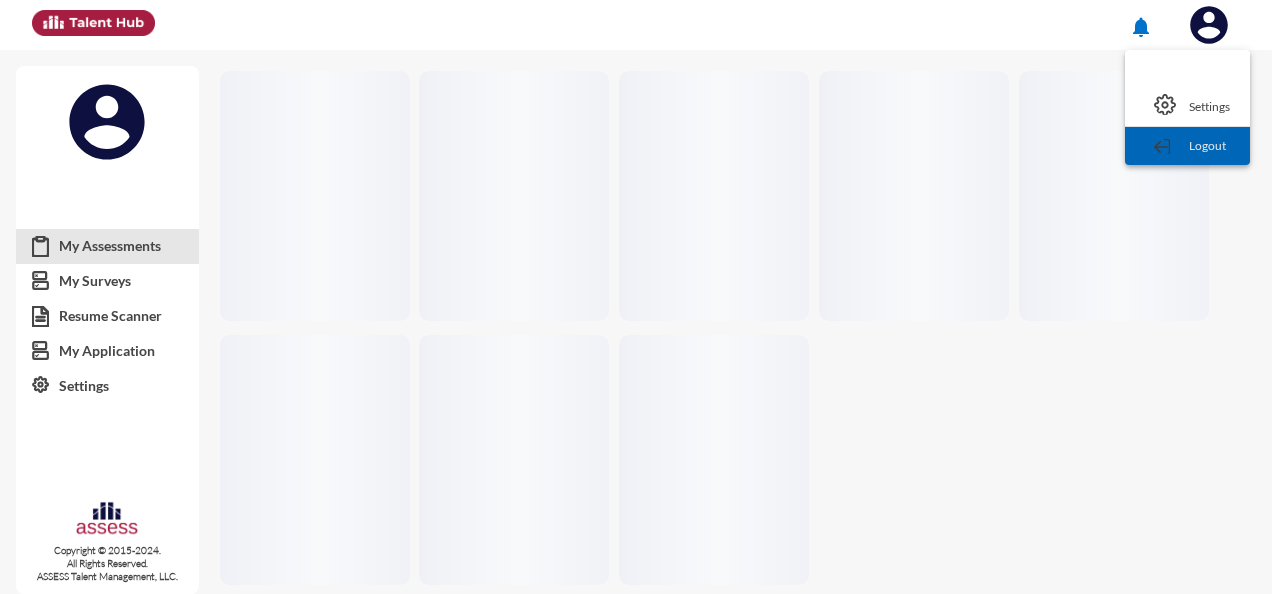 click on "Logout" at bounding box center (1187, 146) 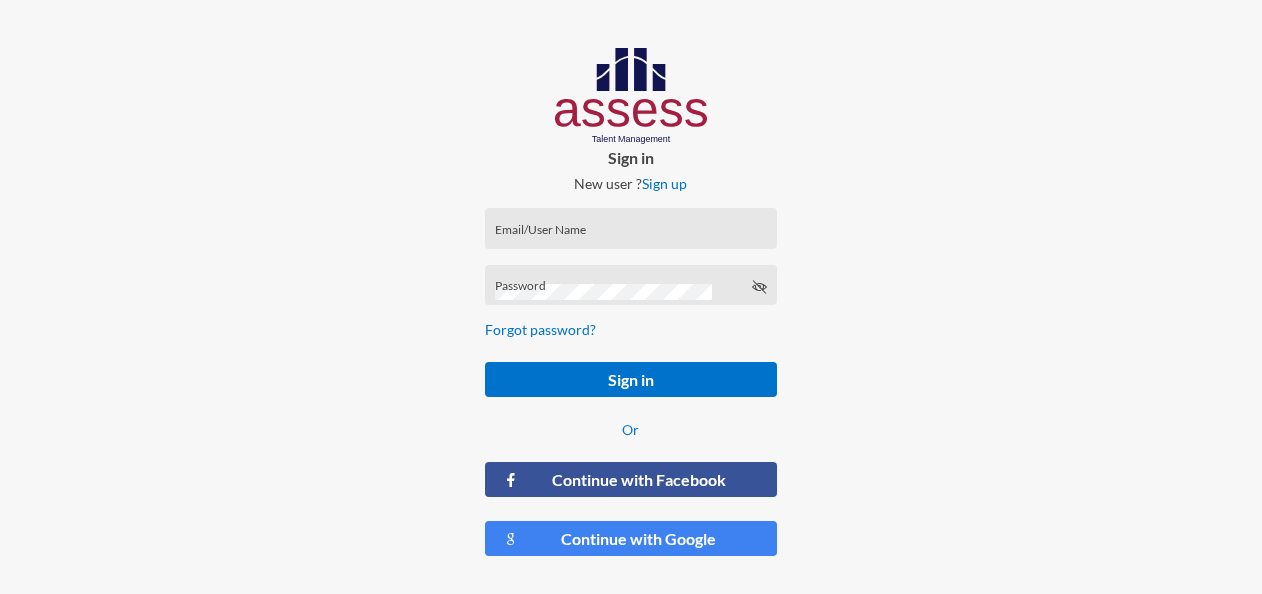 type on "[EMAIL]" 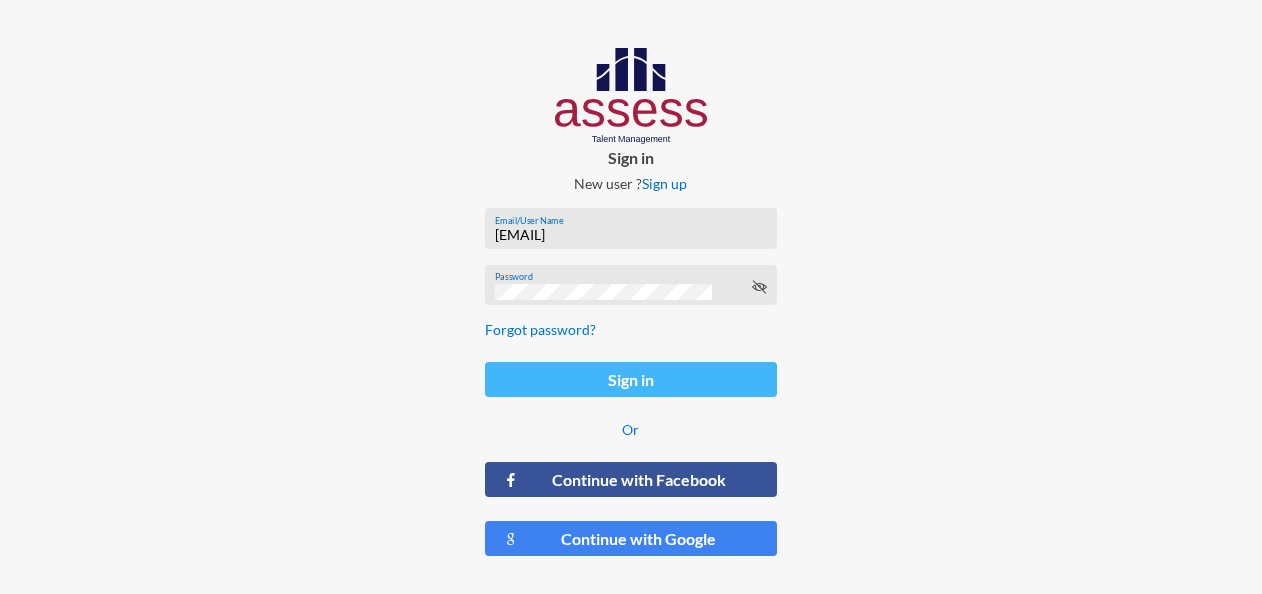 click on "Sign in" at bounding box center [631, 379] 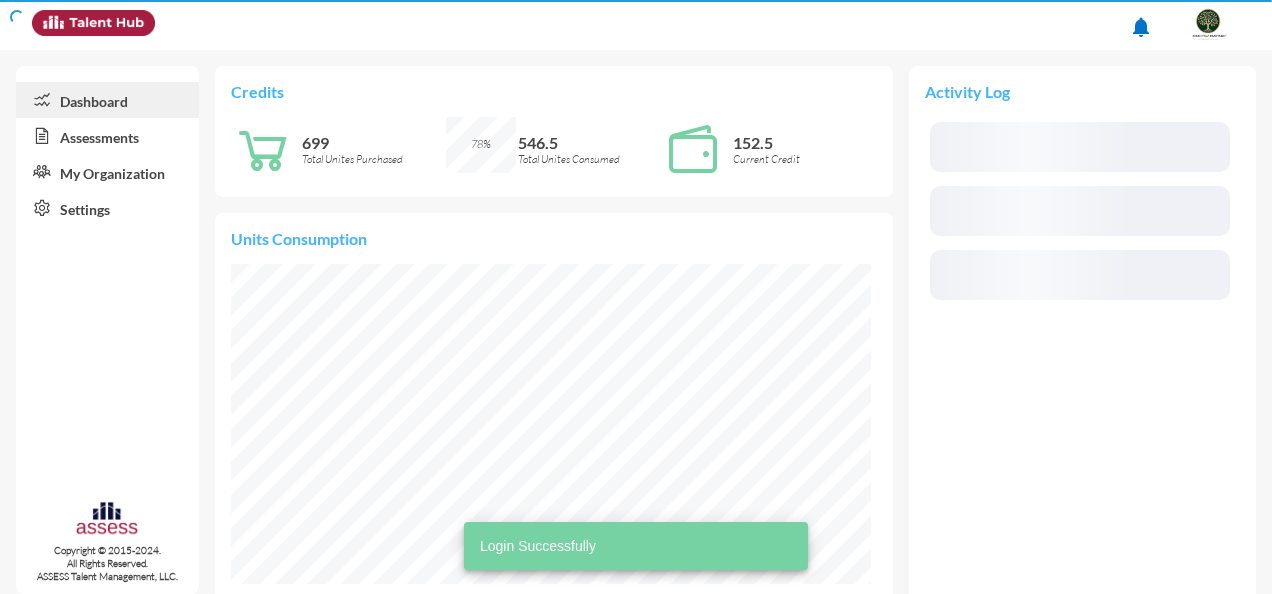 scroll, scrollTop: 999856, scrollLeft: 999696, axis: both 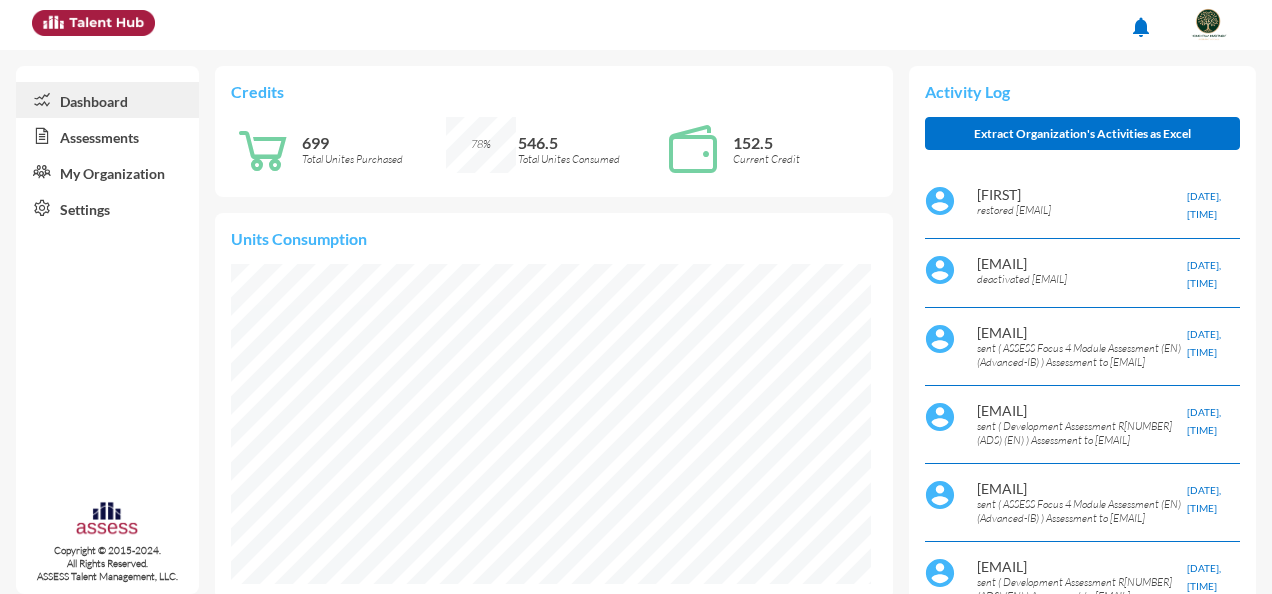 click on "Assessments" at bounding box center [107, 136] 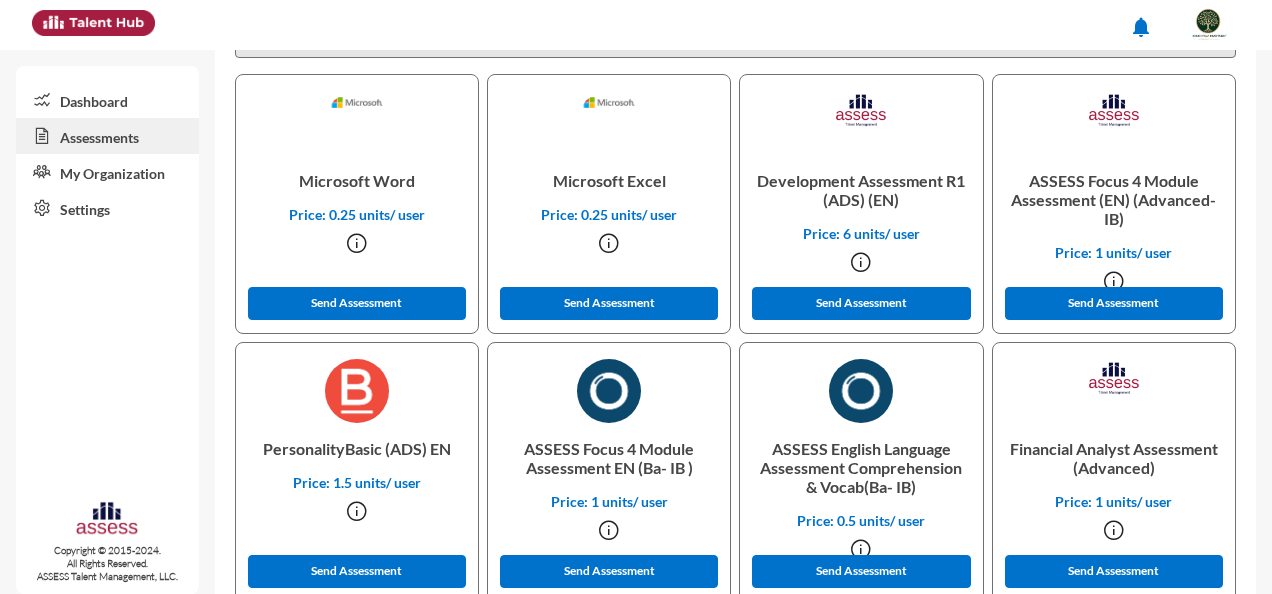scroll, scrollTop: 600, scrollLeft: 0, axis: vertical 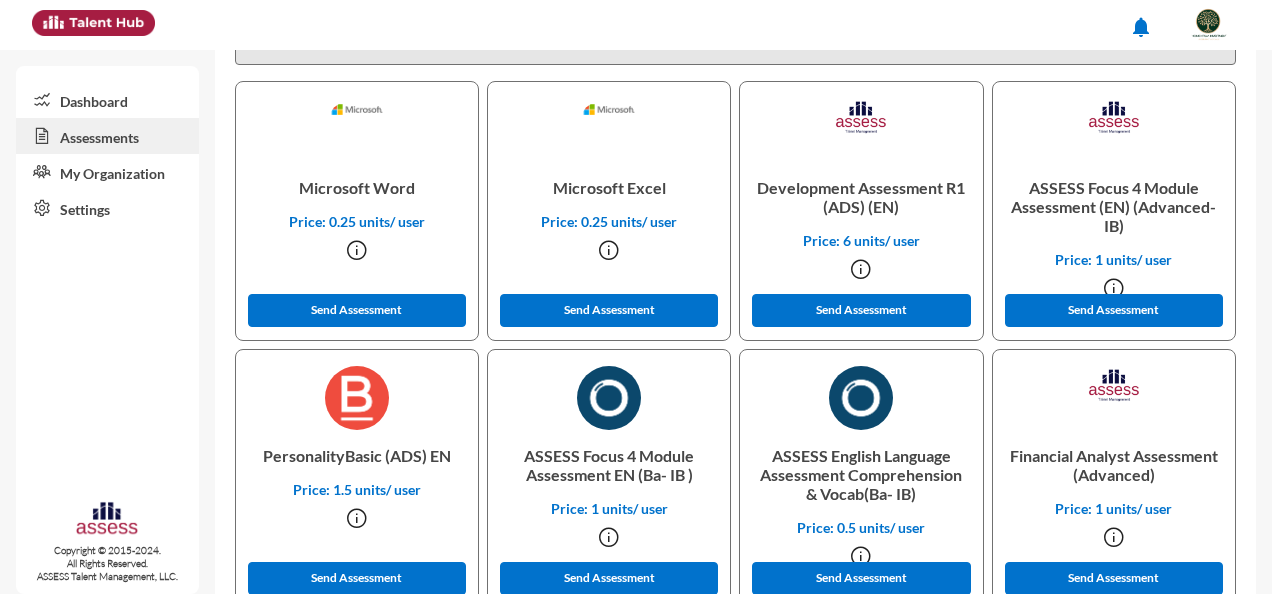 click at bounding box center (357, 250) 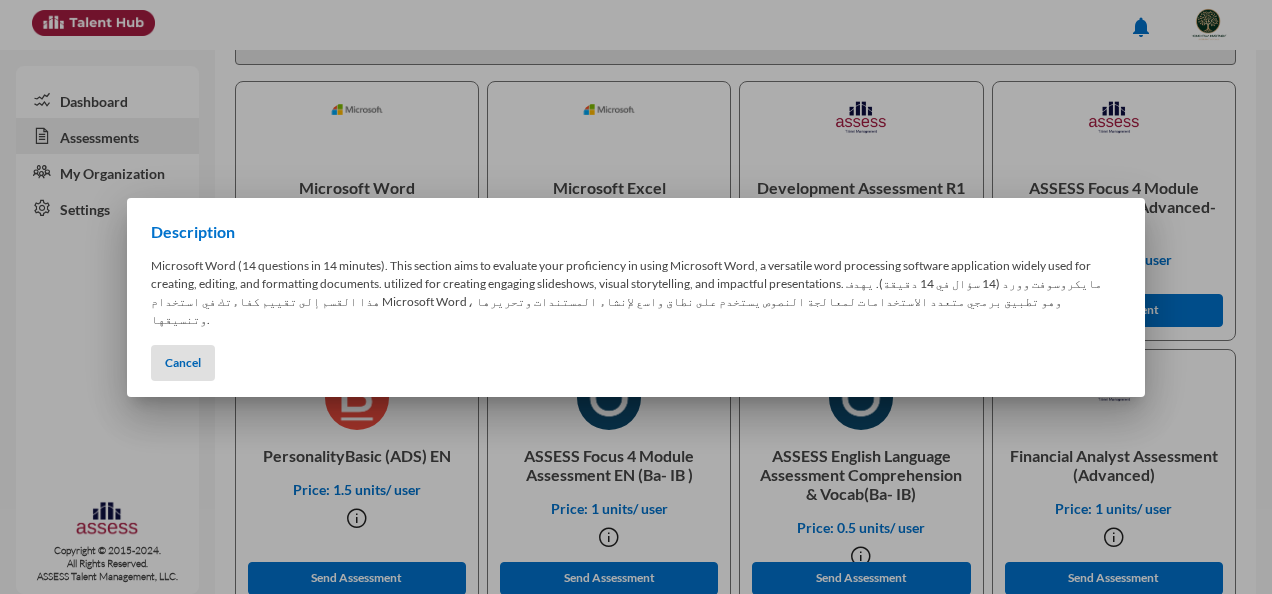 click at bounding box center [636, 297] 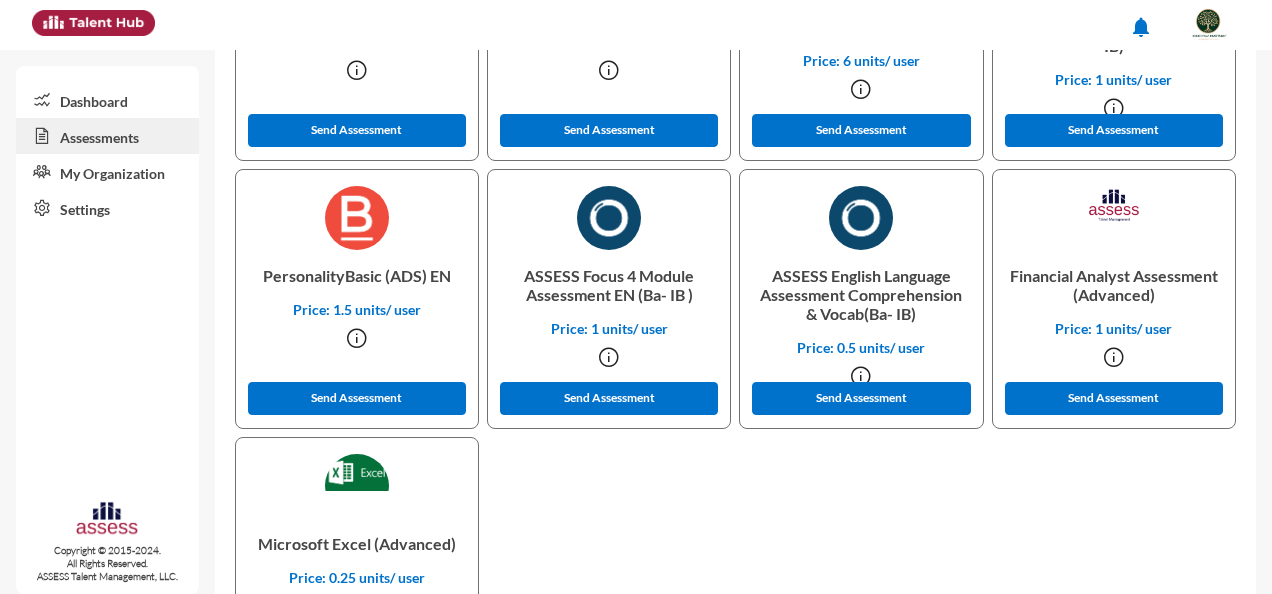 scroll, scrollTop: 622, scrollLeft: 0, axis: vertical 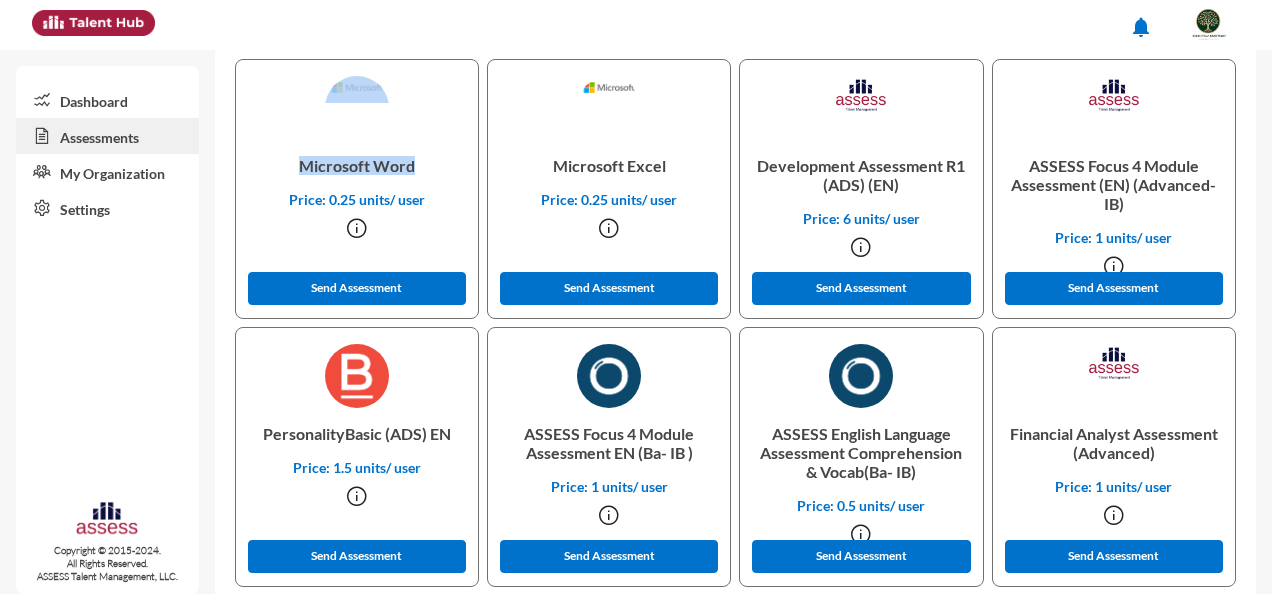 drag, startPoint x: 425, startPoint y: 162, endPoint x: 216, endPoint y: 162, distance: 209 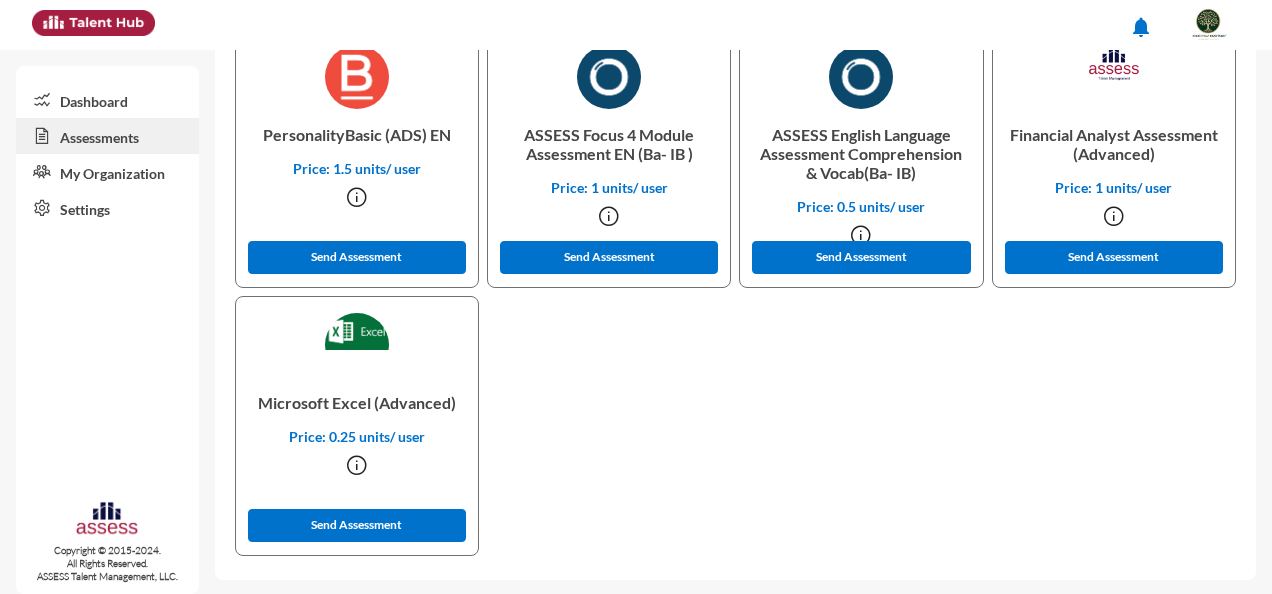 scroll, scrollTop: 922, scrollLeft: 0, axis: vertical 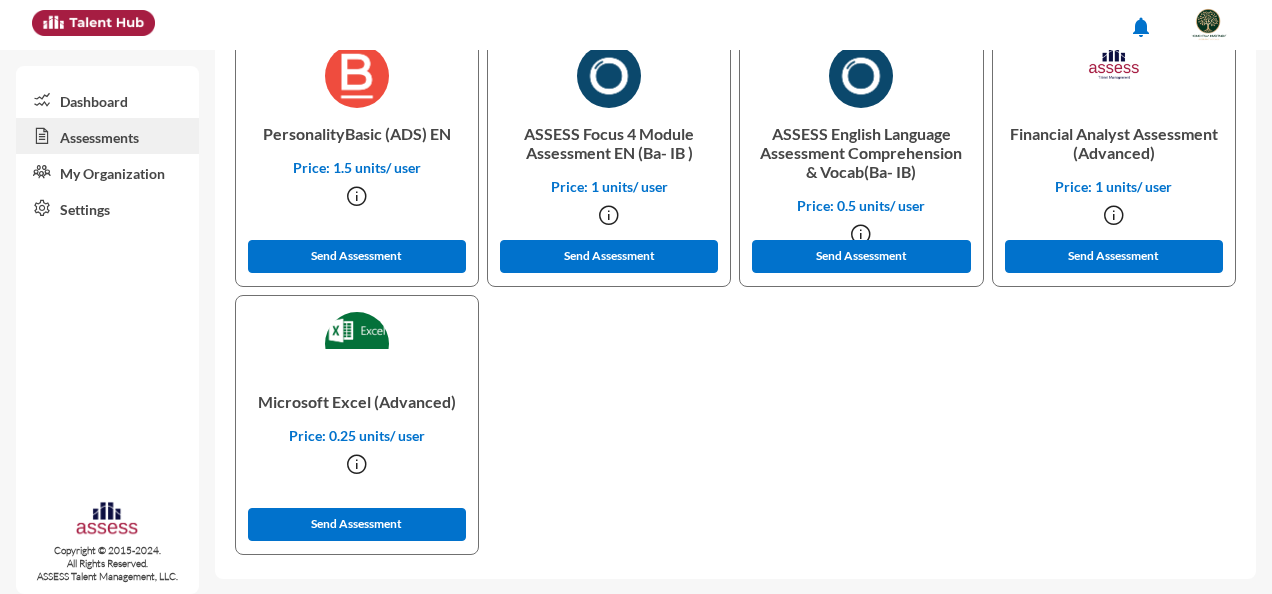 click on "Microsoft Word Price: 0.25 units/ user  Send Assessment  Microsoft Excel Price: 0.25 units/ user  Send Assessment  Development Assessment R1 (ADS) (EN) Price: 6 units/ user  Send Assessment  ASSESS Focus 4 Module Assessment (EN) (Advanced-IB) Price: 1 units/ user  Send Assessment  PersonalityBasic (ADS) EN Price: 1.5 units/ user  Send Assessment  ASSESS Focus 4 Module Assessment EN (Ba- IB ) Price: 1 units/ user  Send Assessment  ASSESS English Language Assessment Comprehension & Vocab(Ba- IB) Price: 0.5 units/ user  Send Assessment  Financial Analyst Assessment (Advanced) Price: 1 units/ user  Send Assessment  Microsoft Excel (Advanced) Price: 0.25 units/ user  Send Assessment" at bounding box center (735, 161) 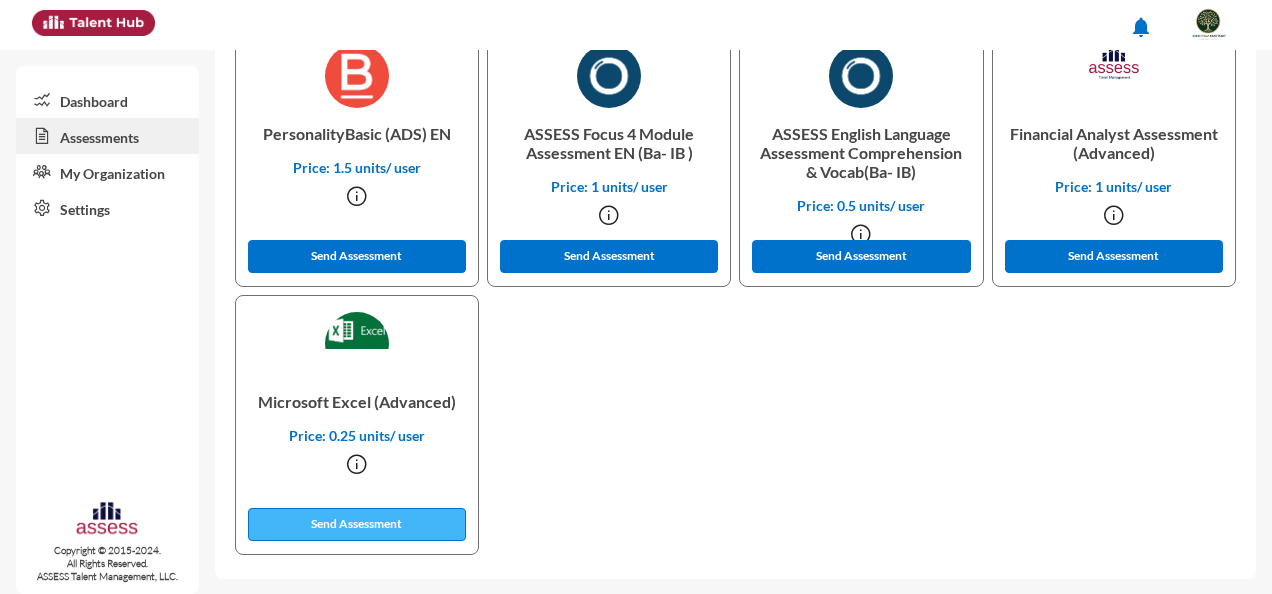 click on "Send Assessment" at bounding box center (357, -12) 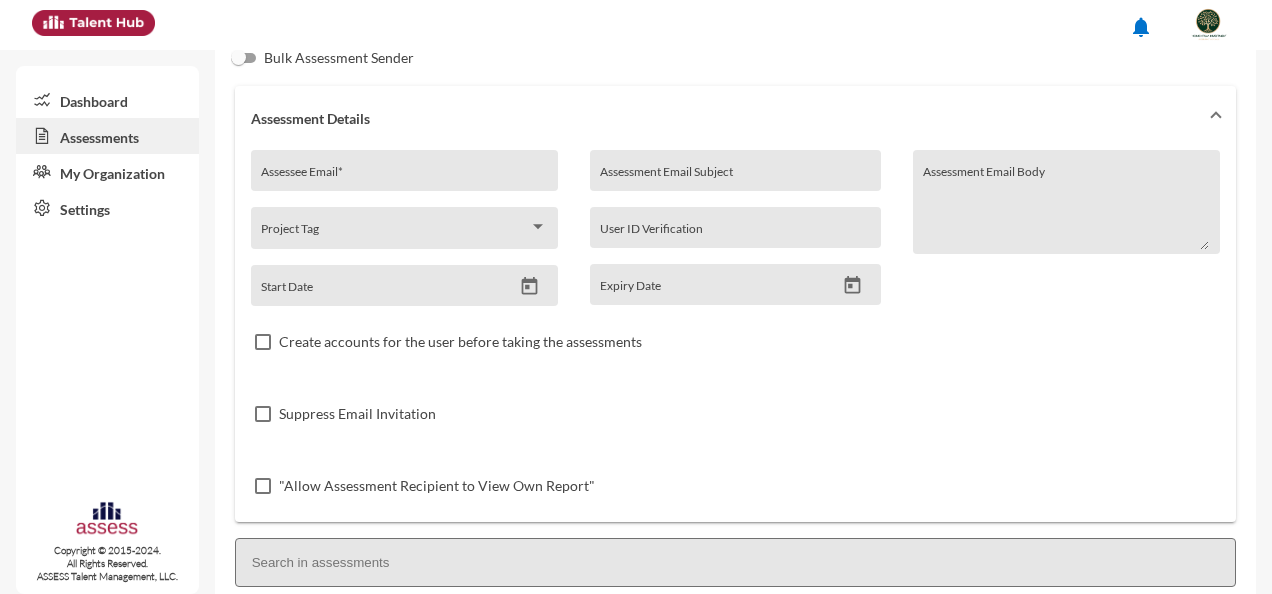 scroll, scrollTop: 0, scrollLeft: 0, axis: both 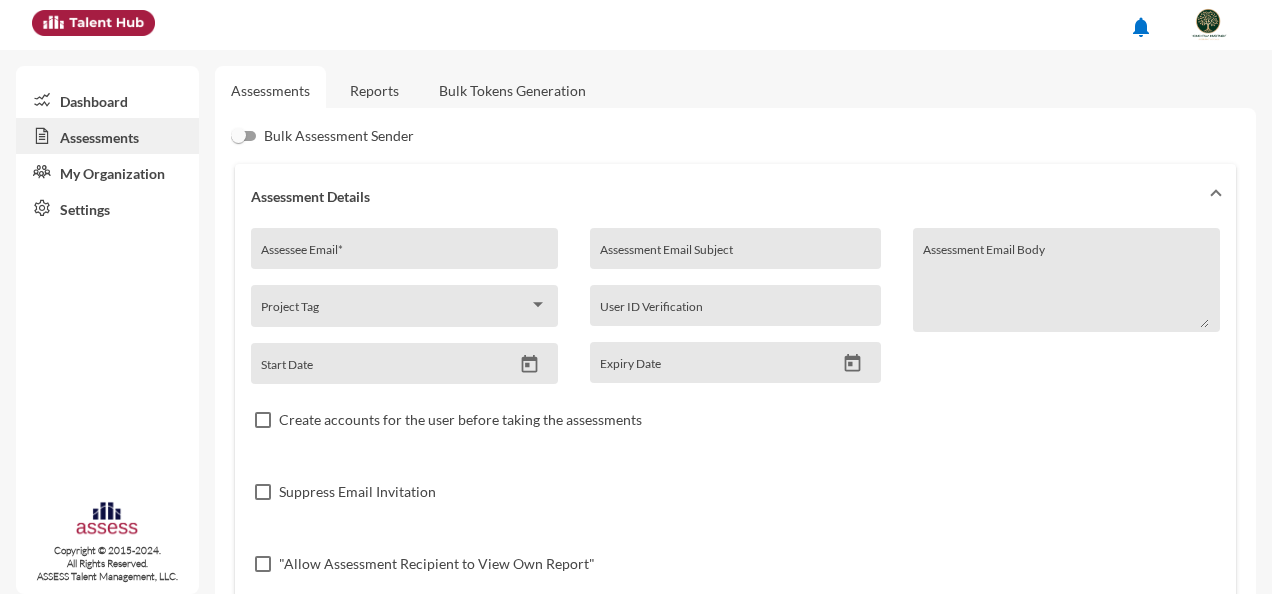 click on "Assessee Email   *" at bounding box center [404, 256] 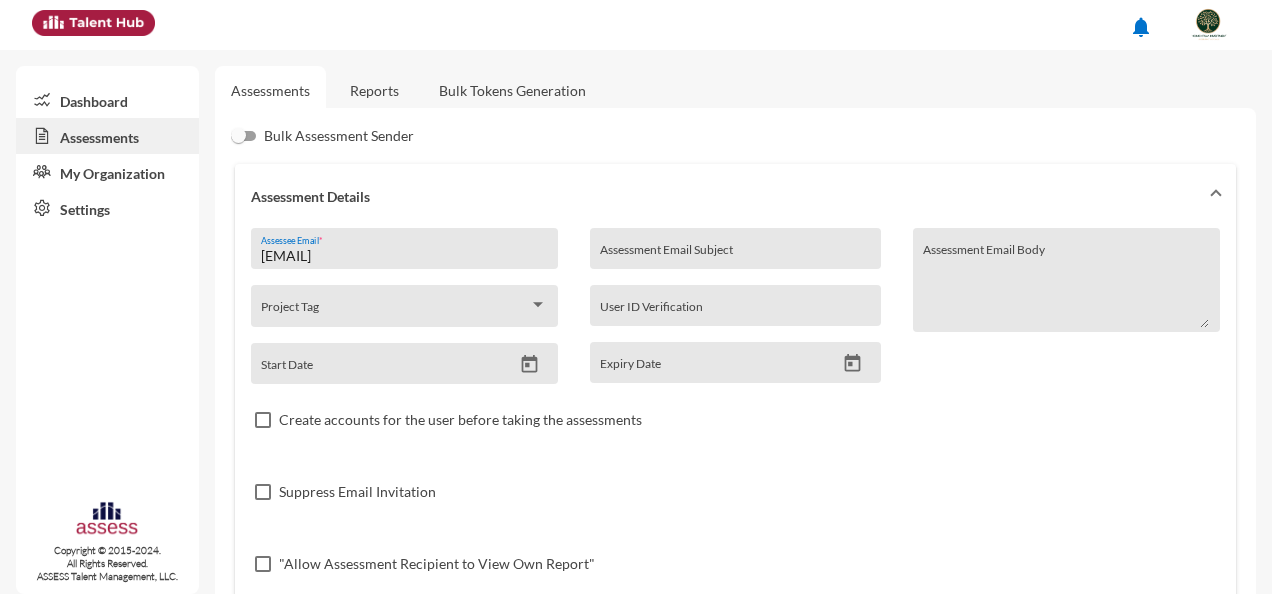 type on "[EMAIL]" 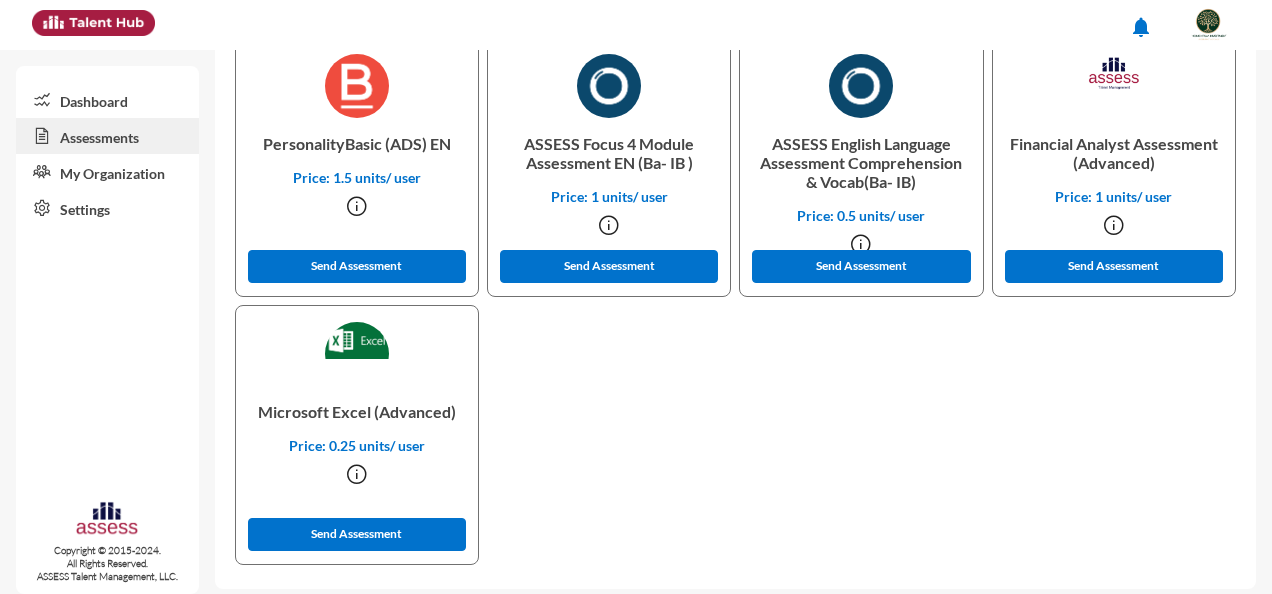 scroll, scrollTop: 922, scrollLeft: 0, axis: vertical 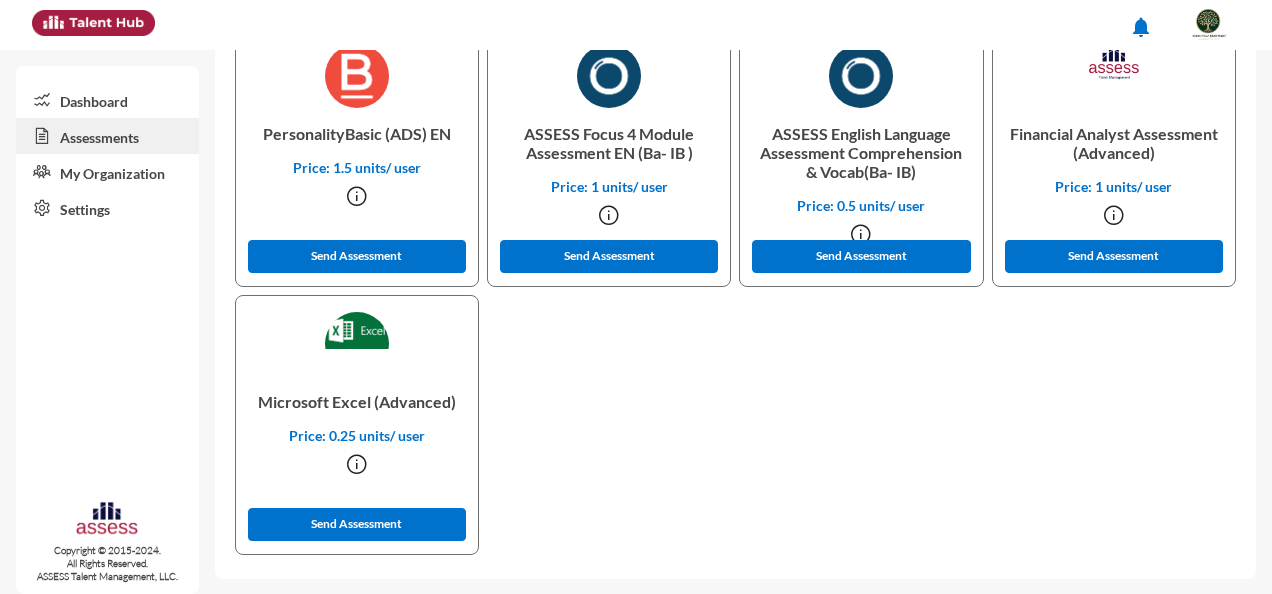 click on "Microsoft Word Price: 0.25 units/ user  Send Assessment  Microsoft Excel Price: 0.25 units/ user  Send Assessment  Development Assessment R1 (ADS) (EN) Price: 6 units/ user  Send Assessment  ASSESS Focus 4 Module Assessment (EN) (Advanced-IB) Price: 1 units/ user  Send Assessment  PersonalityBasic (ADS) EN Price: 1.5 units/ user  Send Assessment  ASSESS Focus 4 Module Assessment EN (Ba- IB ) Price: 1 units/ user  Send Assessment  ASSESS English Language Assessment Comprehension & Vocab(Ba- IB) Price: 0.5 units/ user  Send Assessment  Financial Analyst Assessment (Advanced) Price: 1 units/ user  Send Assessment  Microsoft Excel (Advanced) Price: 0.25 units/ user  Send Assessment" at bounding box center (735, 161) 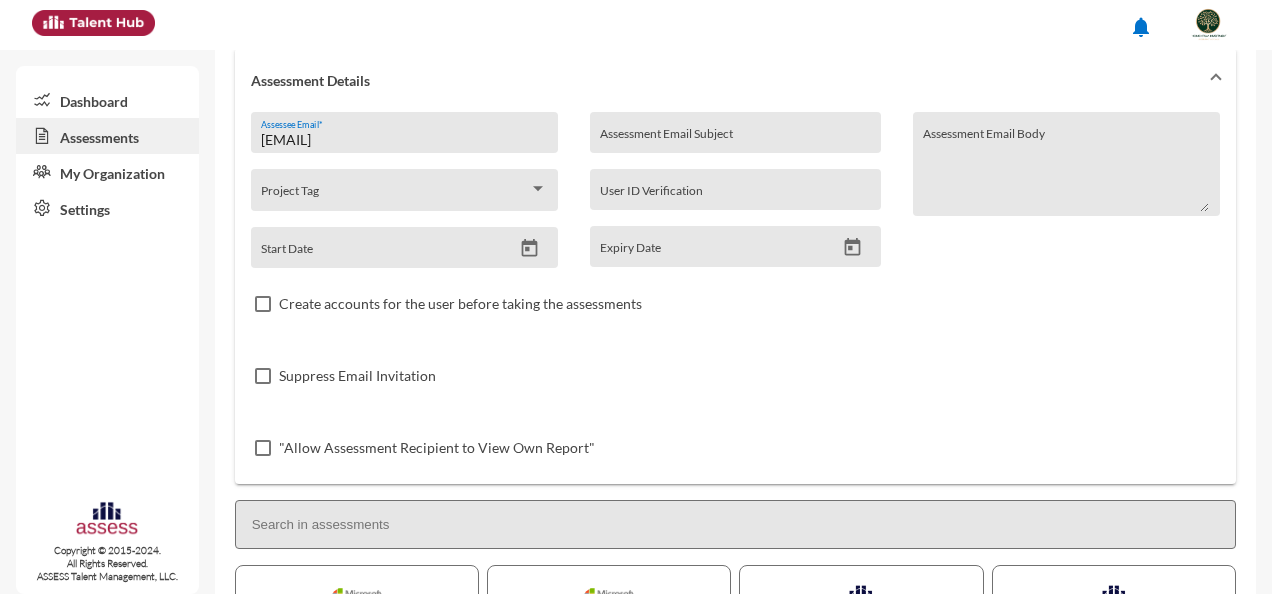 scroll, scrollTop: 0, scrollLeft: 0, axis: both 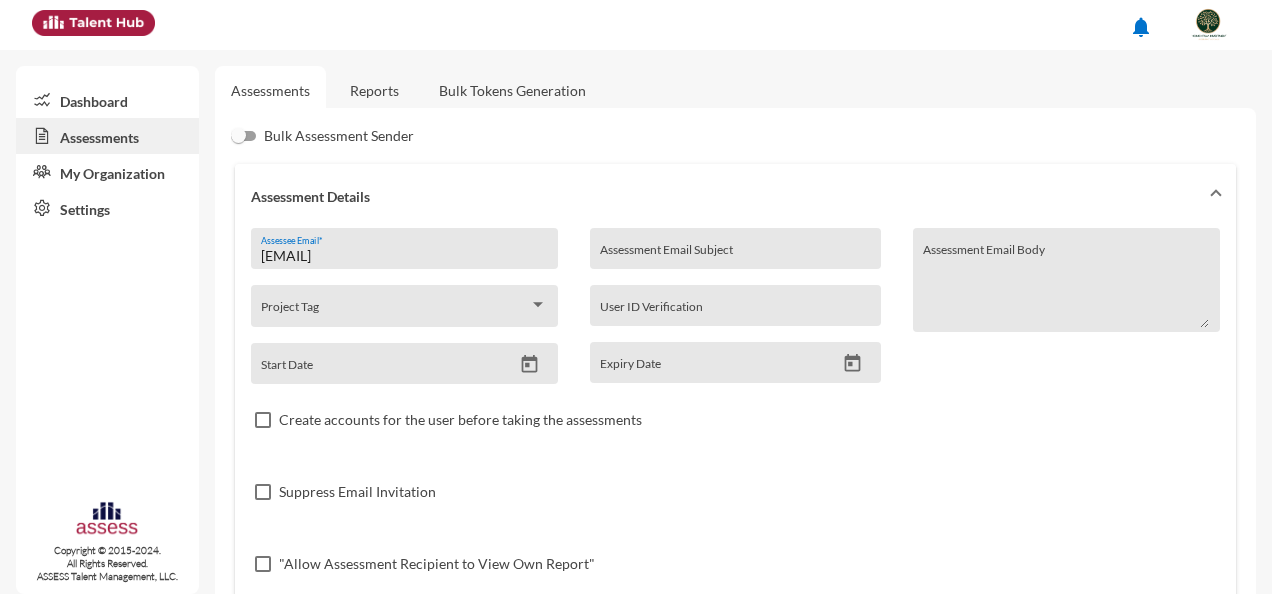click at bounding box center (1216, 196) 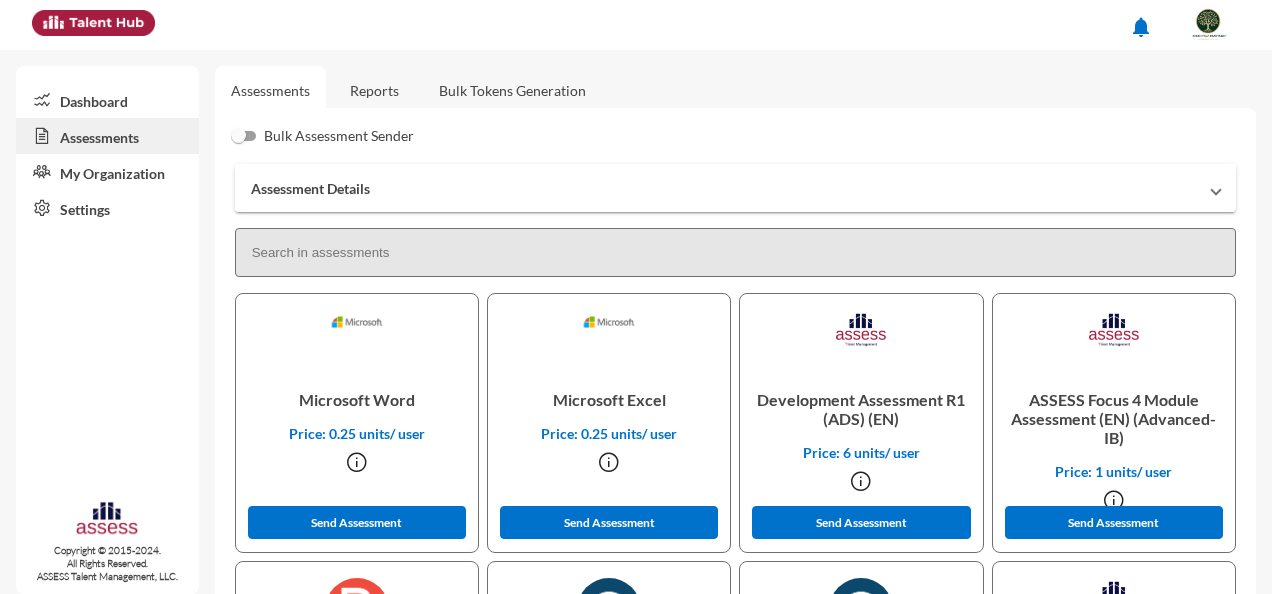 click at bounding box center [1216, 188] 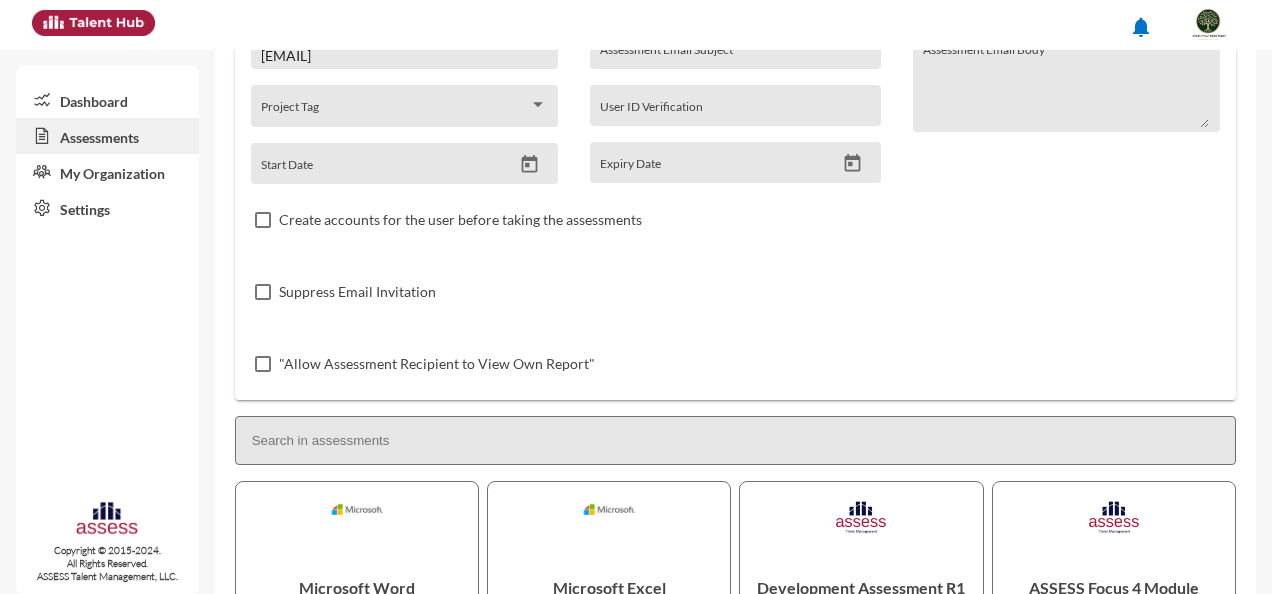 scroll, scrollTop: 0, scrollLeft: 0, axis: both 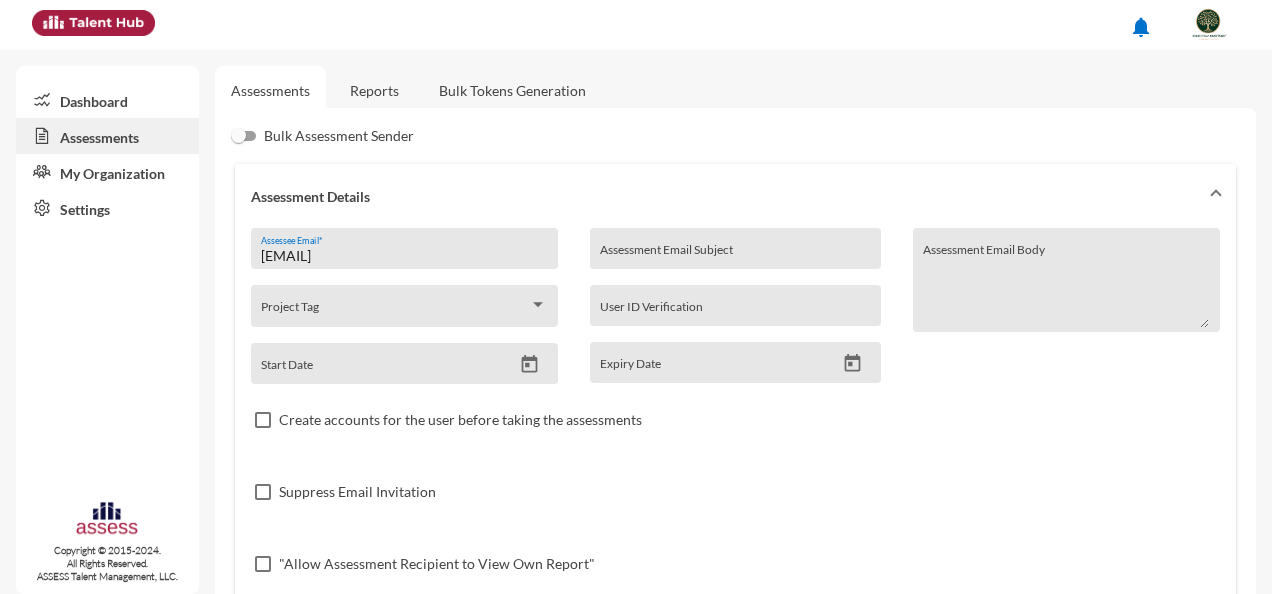 click at bounding box center [1216, 196] 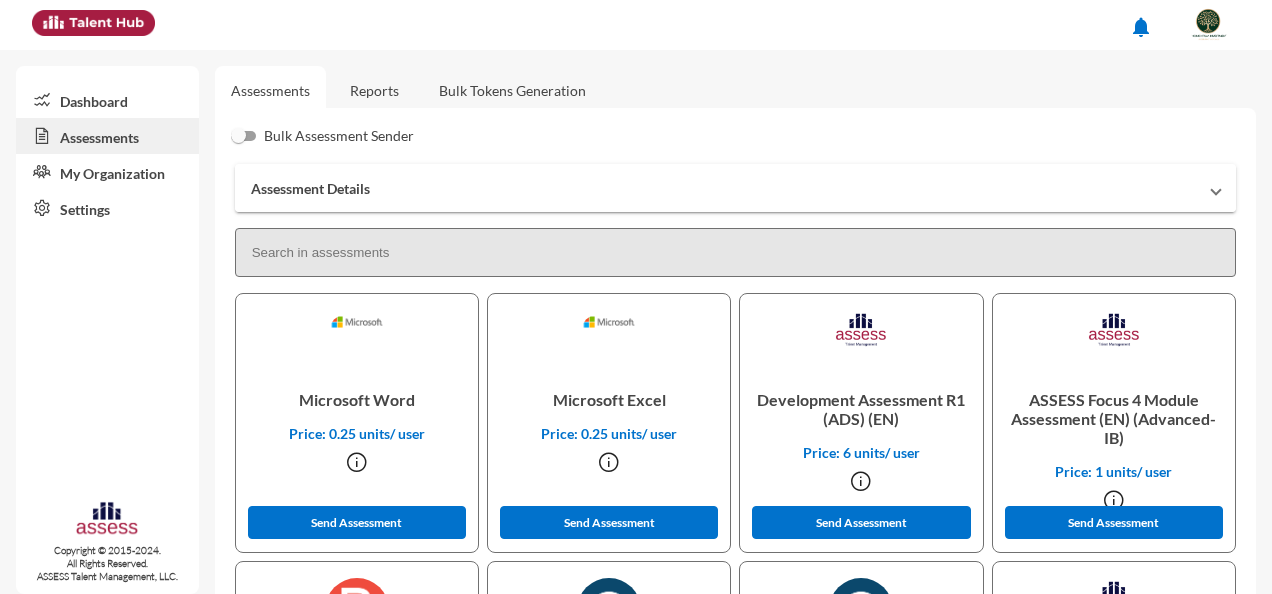 click on "Assessment Details" at bounding box center (735, 188) 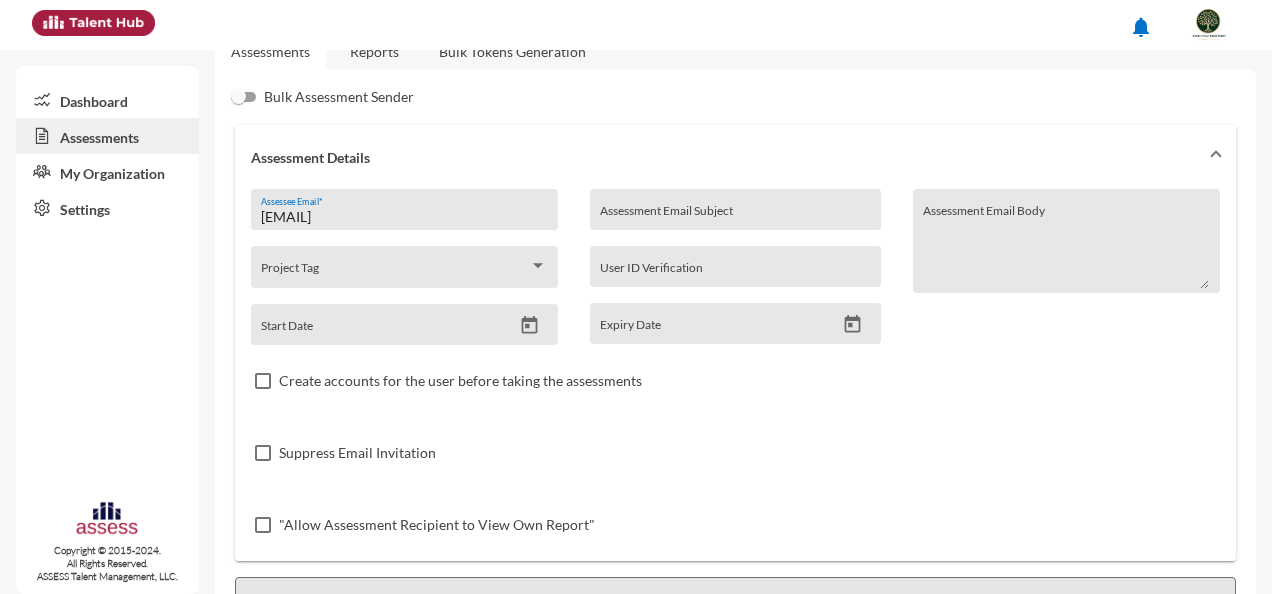 scroll, scrollTop: 0, scrollLeft: 0, axis: both 